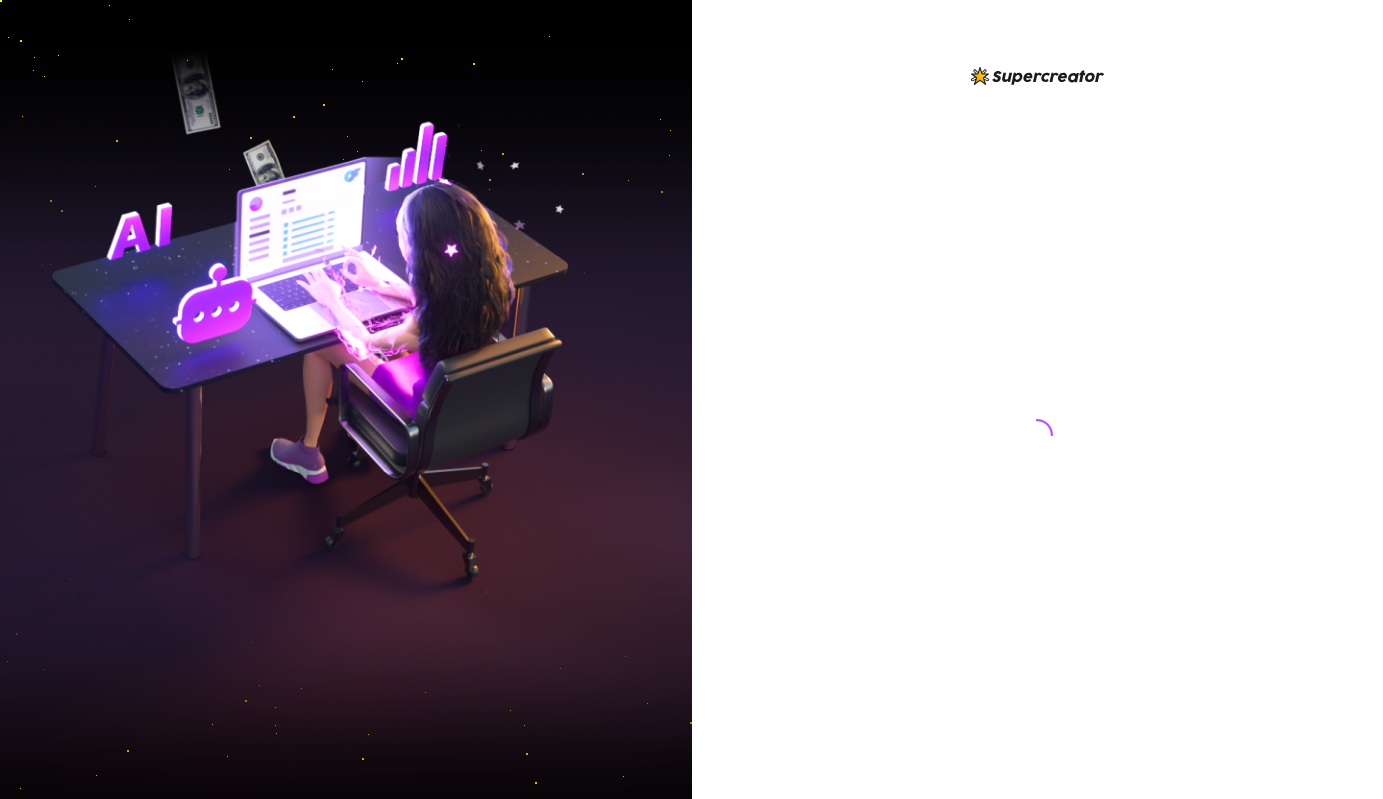 scroll, scrollTop: 0, scrollLeft: 0, axis: both 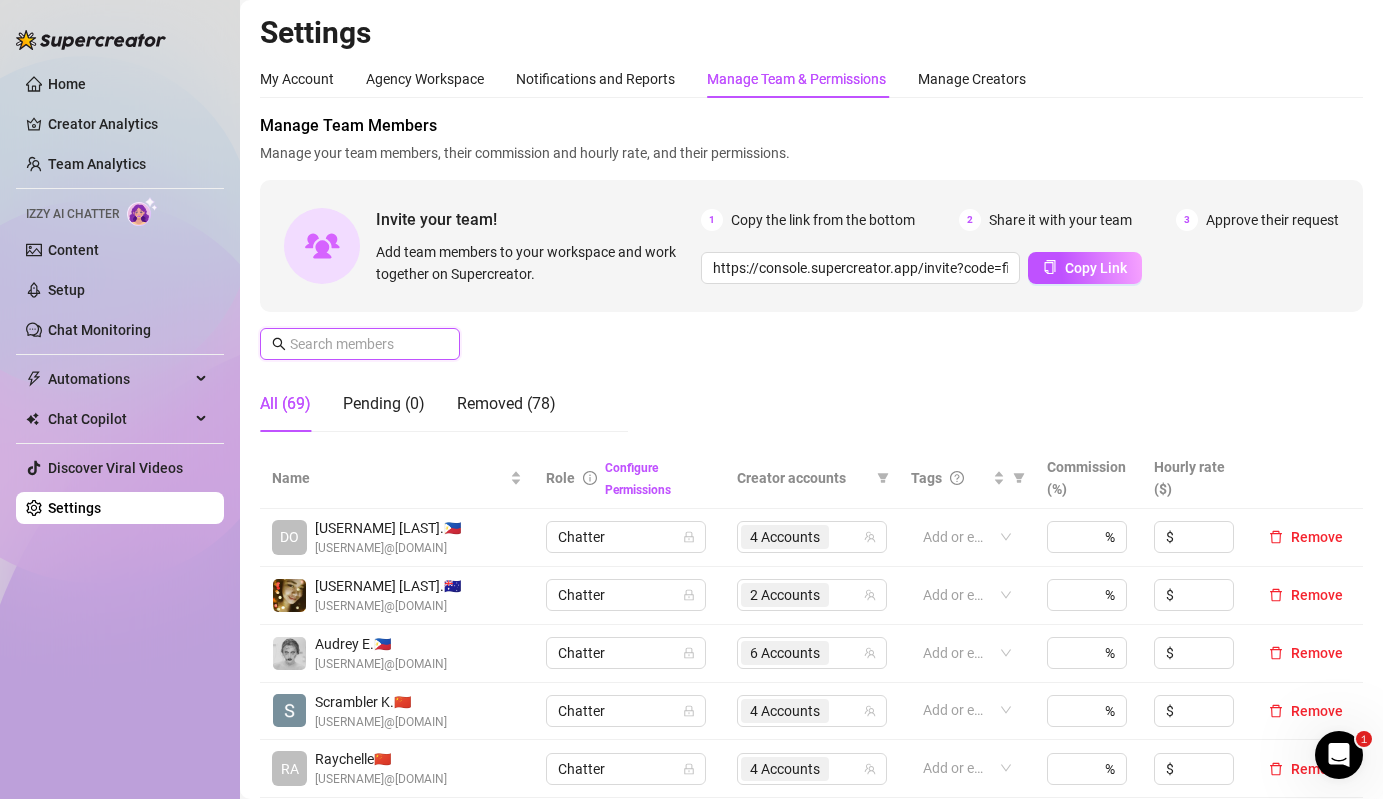 click at bounding box center [361, 344] 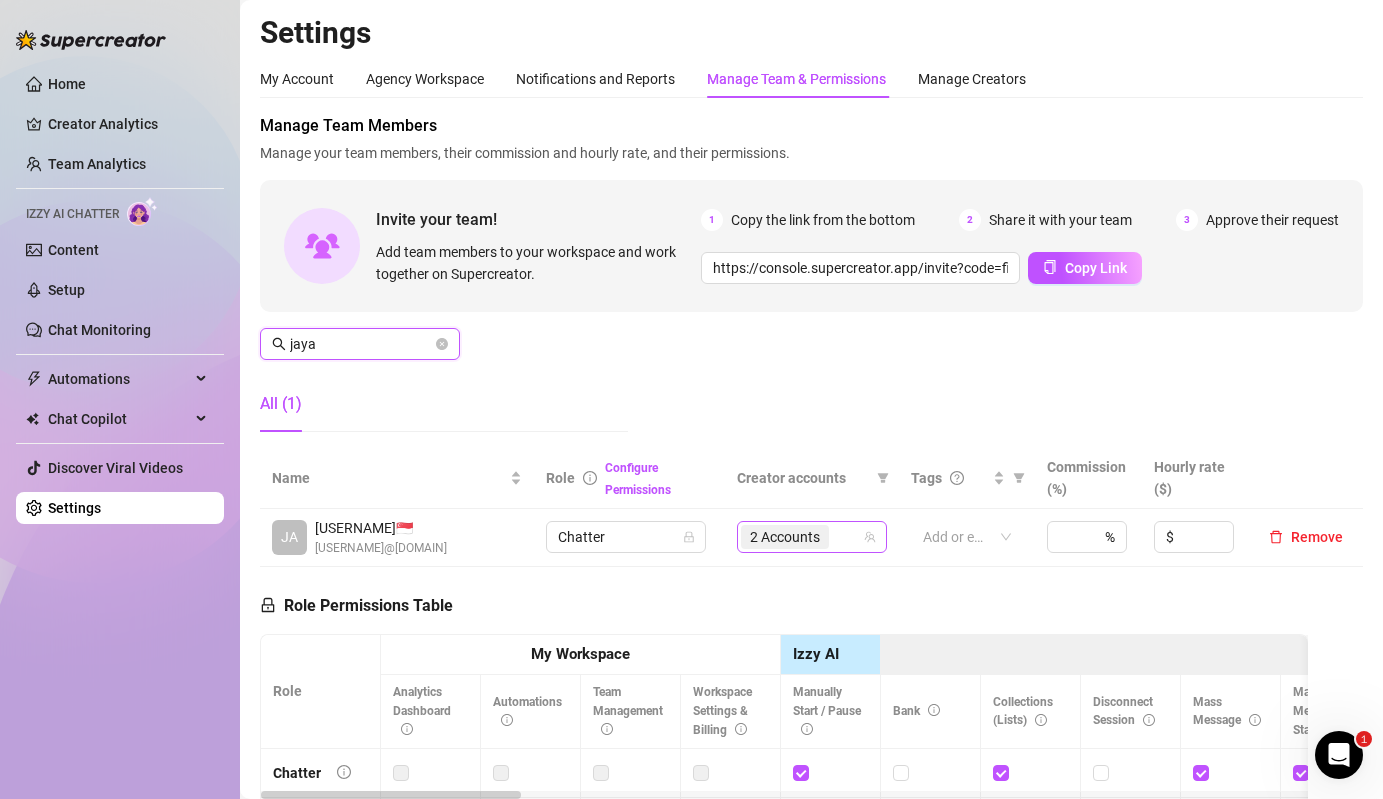 click on "2 Accounts" at bounding box center [785, 537] 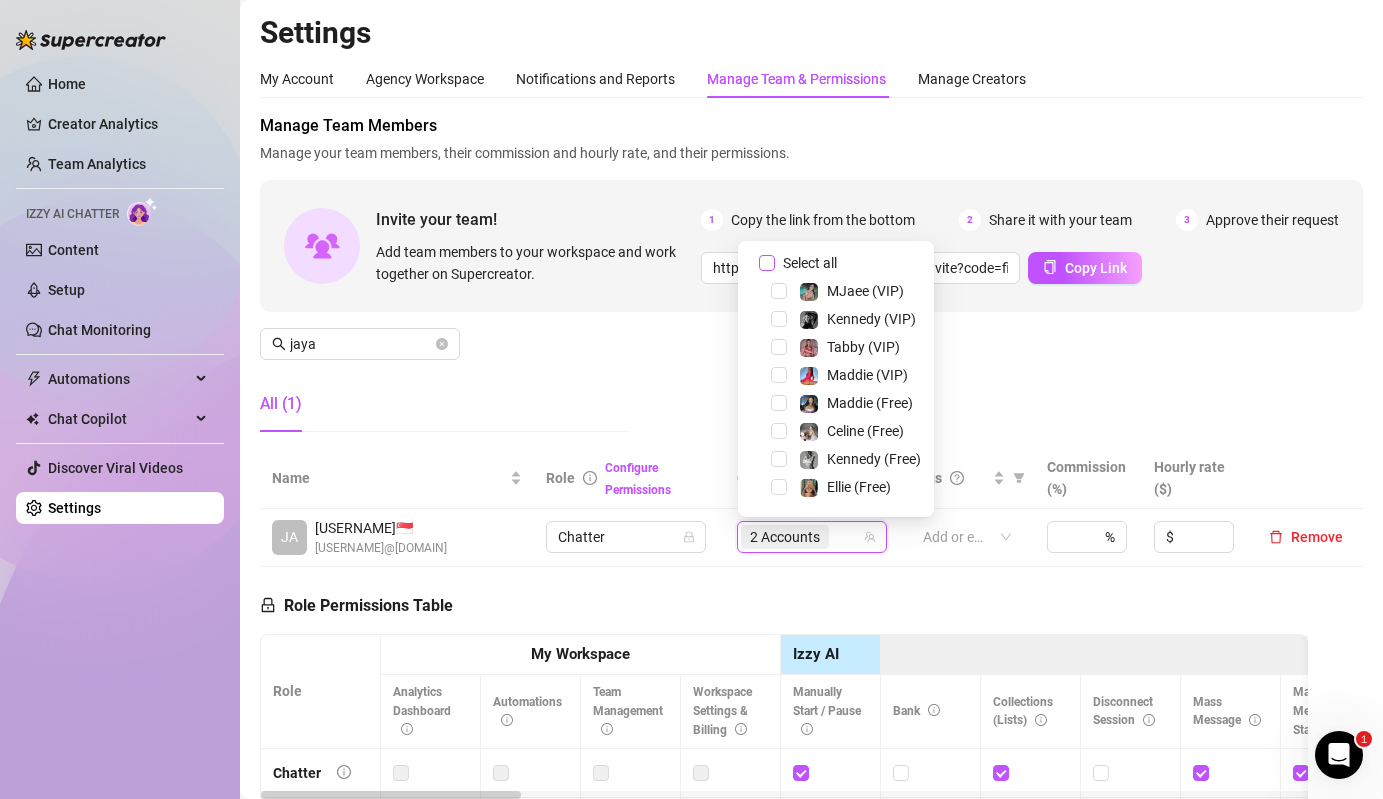 click on "Select all" at bounding box center (810, 263) 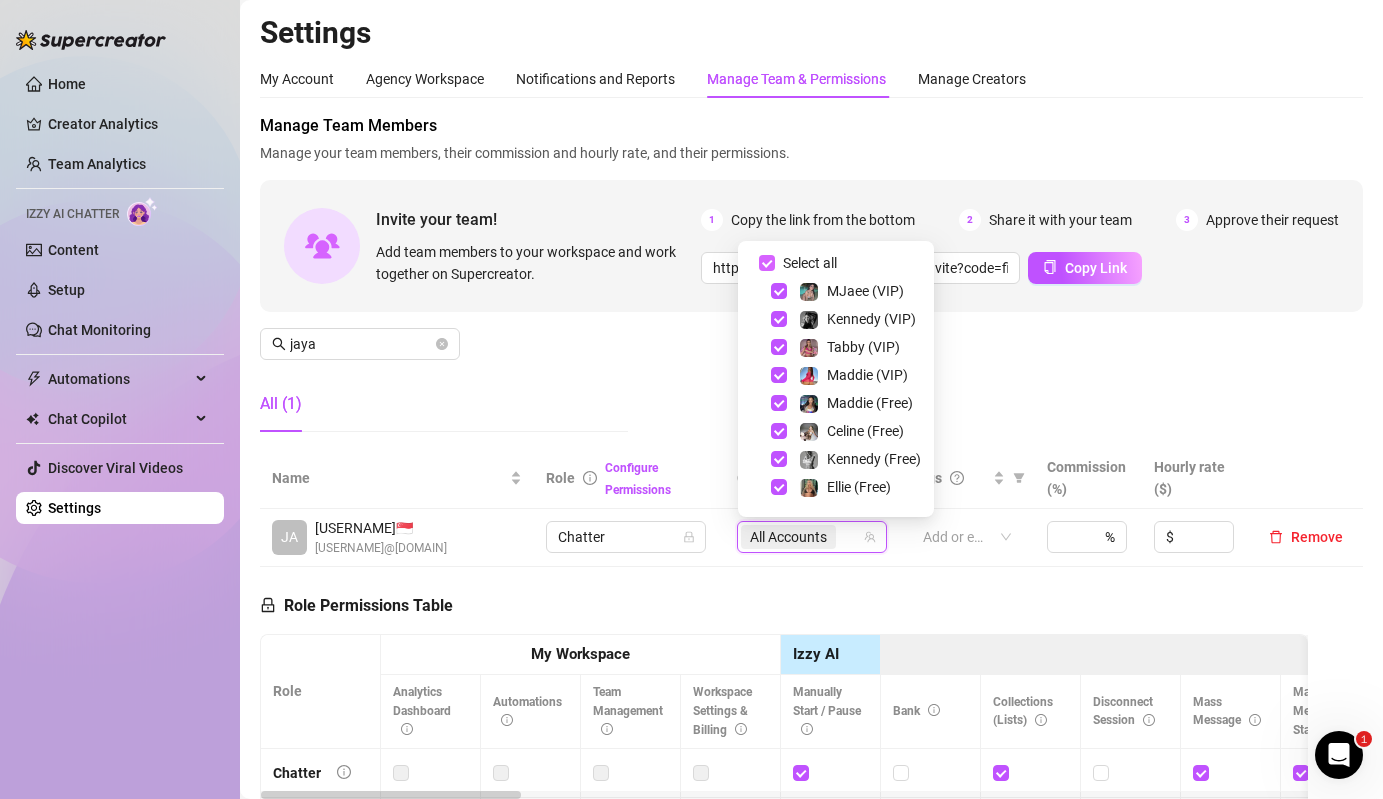 click on "Select all" at bounding box center [810, 263] 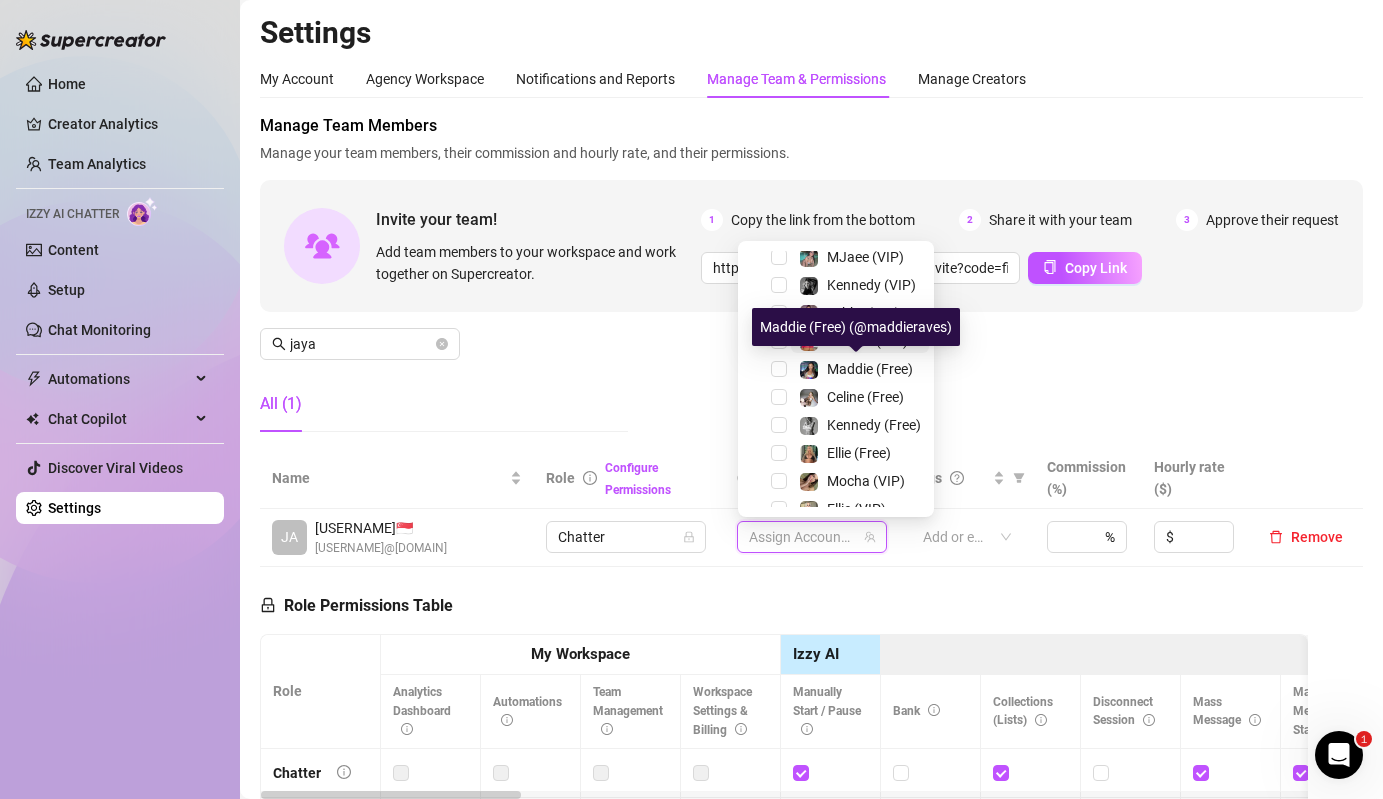 scroll, scrollTop: 318, scrollLeft: 0, axis: vertical 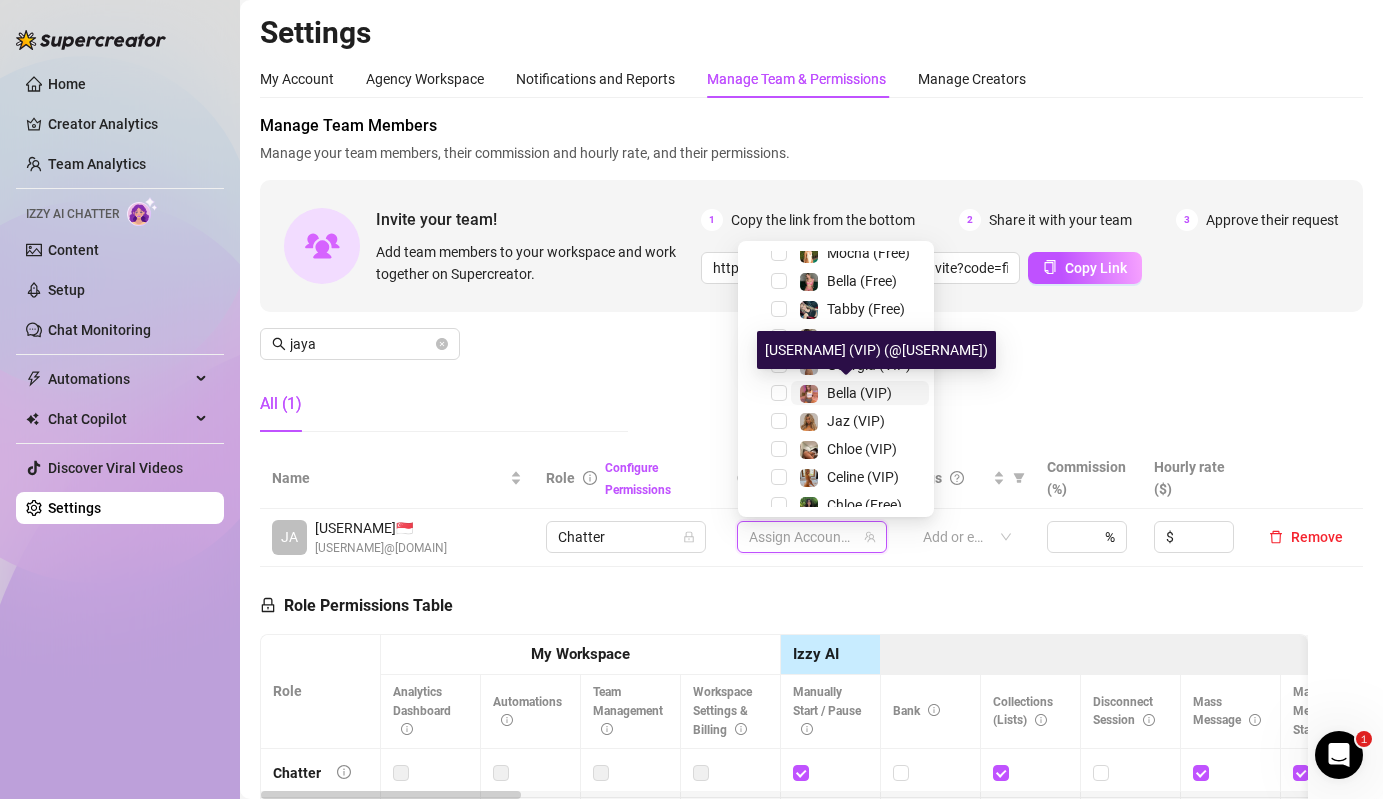 click on "Bella (VIP)" at bounding box center [845, 393] 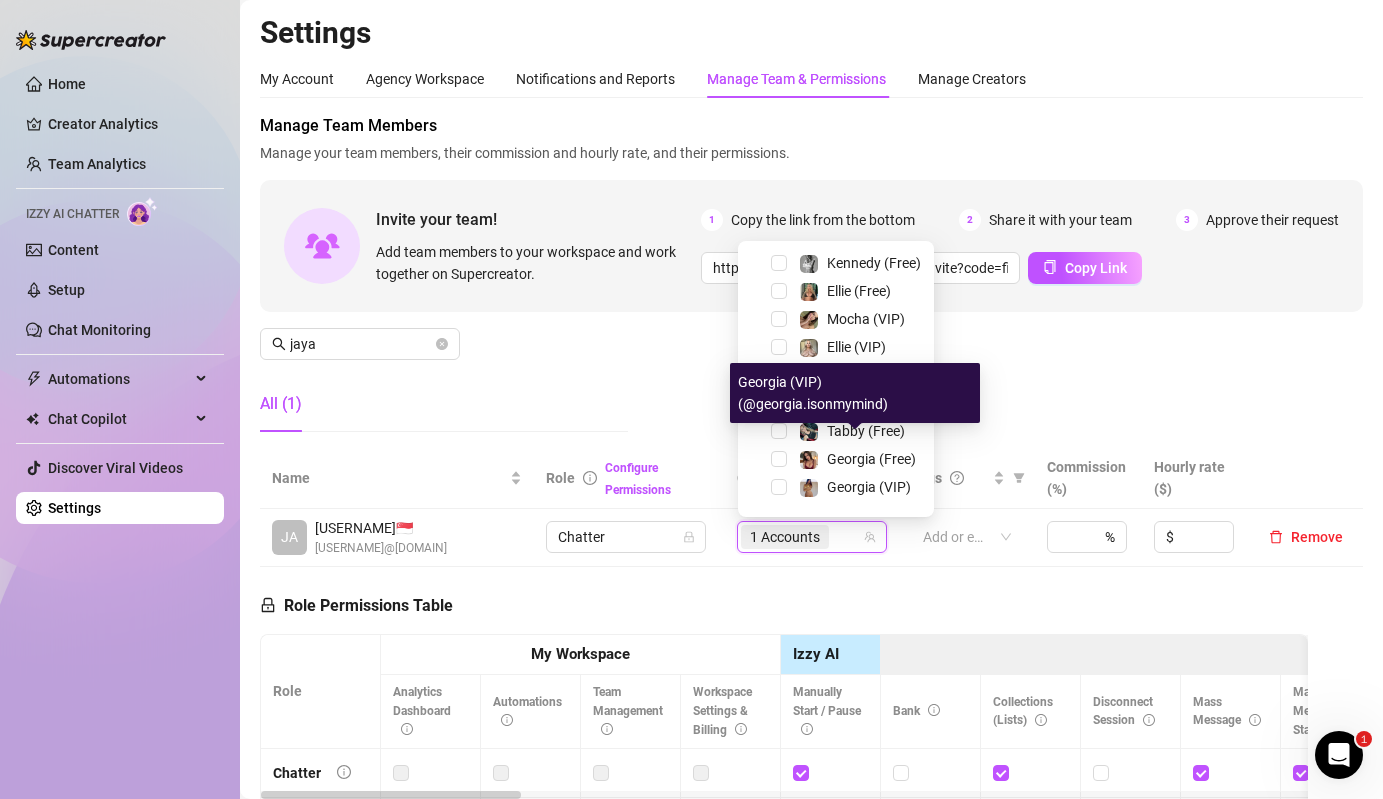 scroll, scrollTop: 166, scrollLeft: 0, axis: vertical 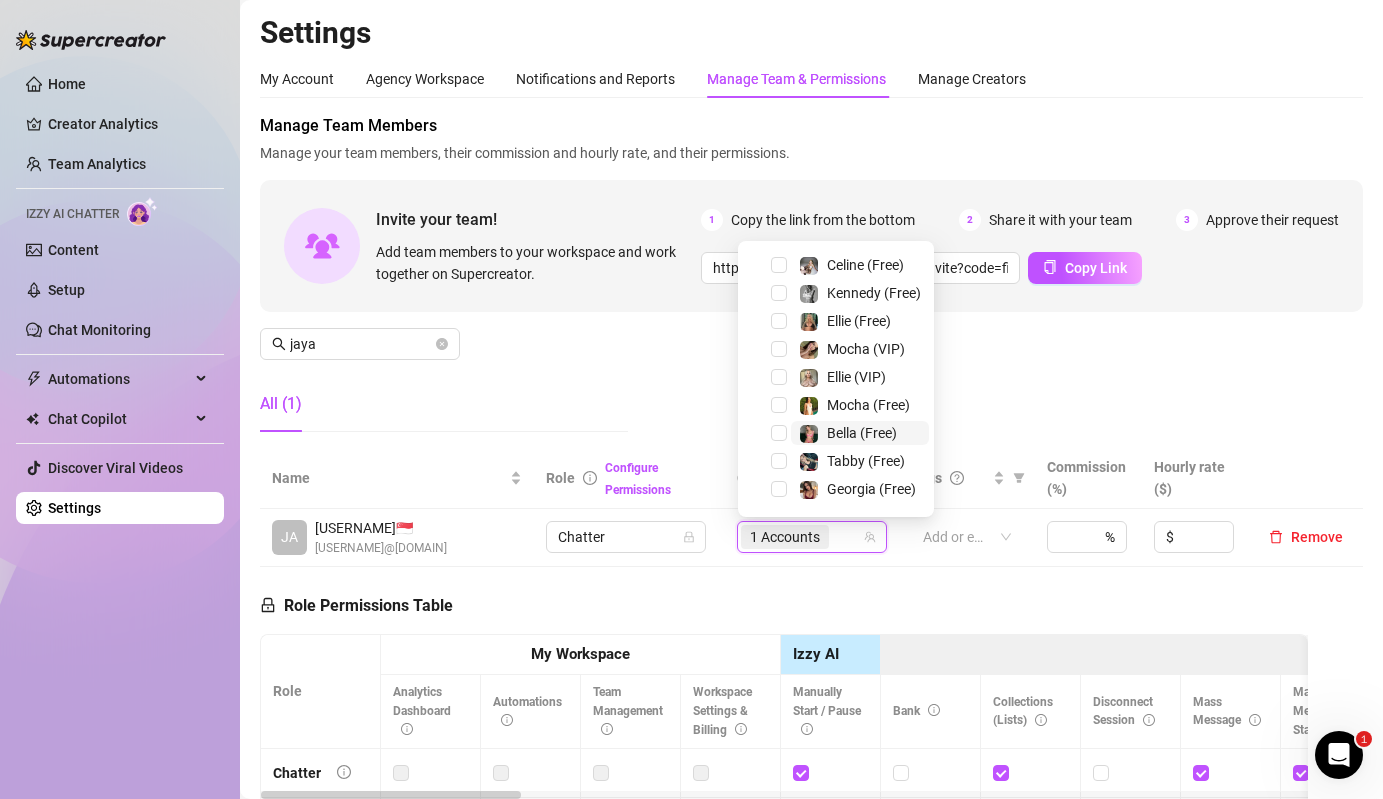 click at bounding box center [809, 434] 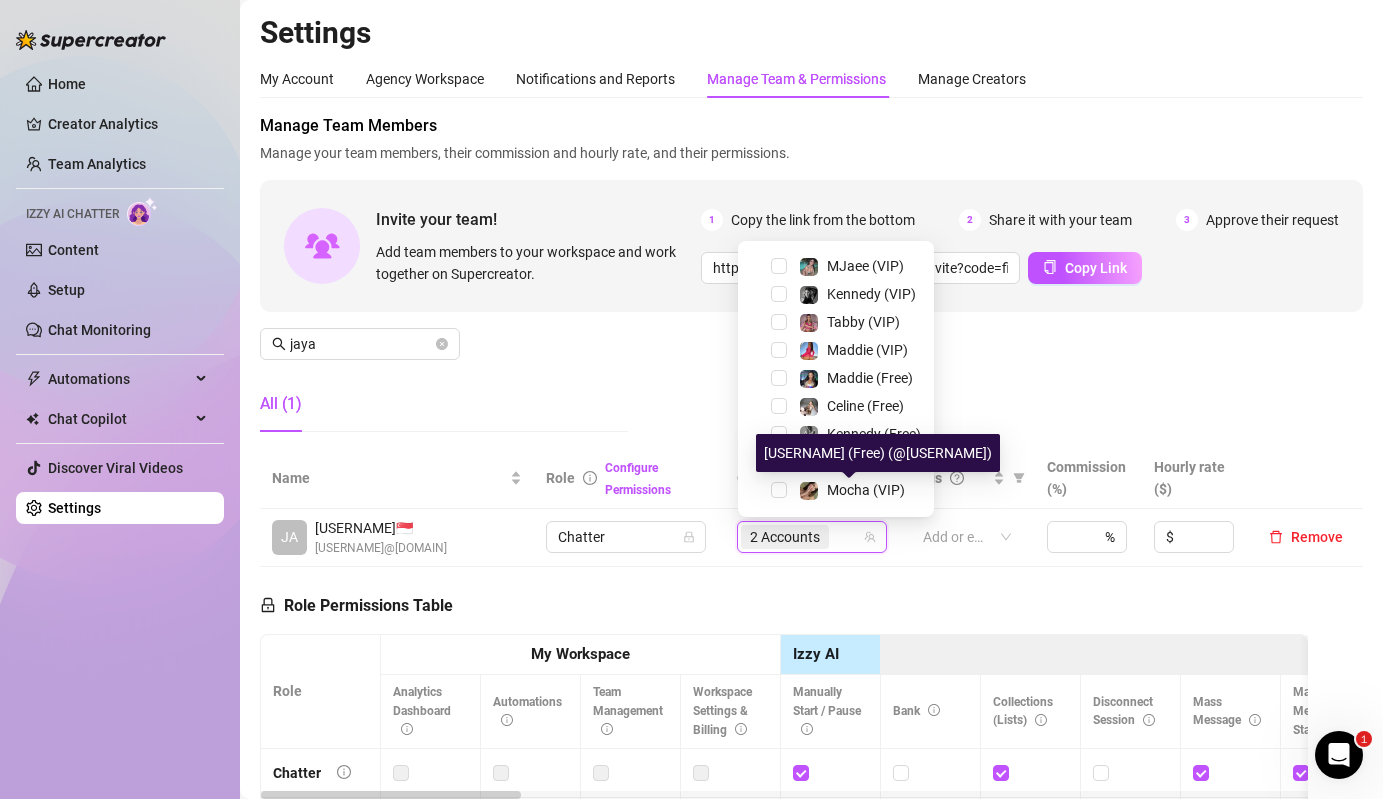 scroll, scrollTop: 0, scrollLeft: 0, axis: both 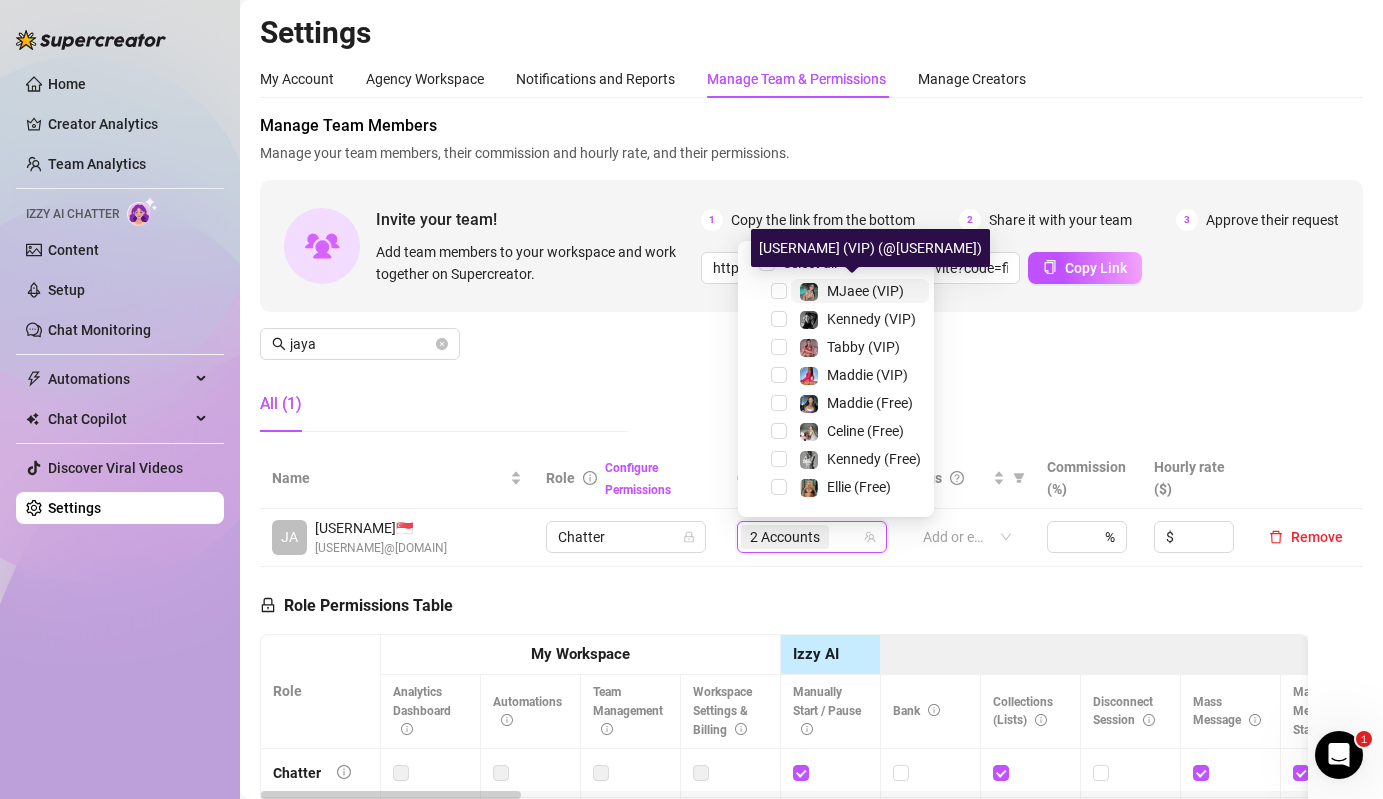 click on "MJaee (VIP)" at bounding box center (865, 291) 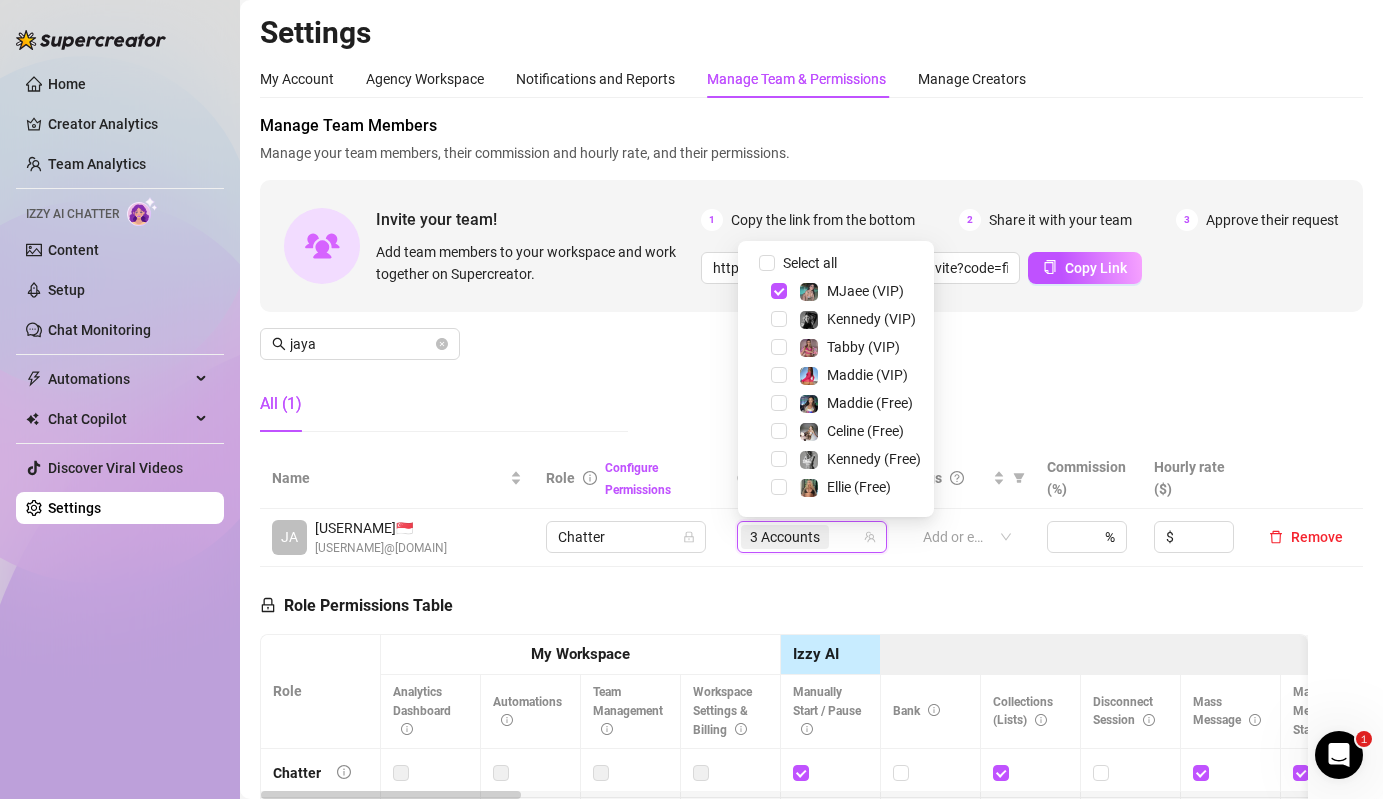 click on "All (1)" at bounding box center [444, 404] 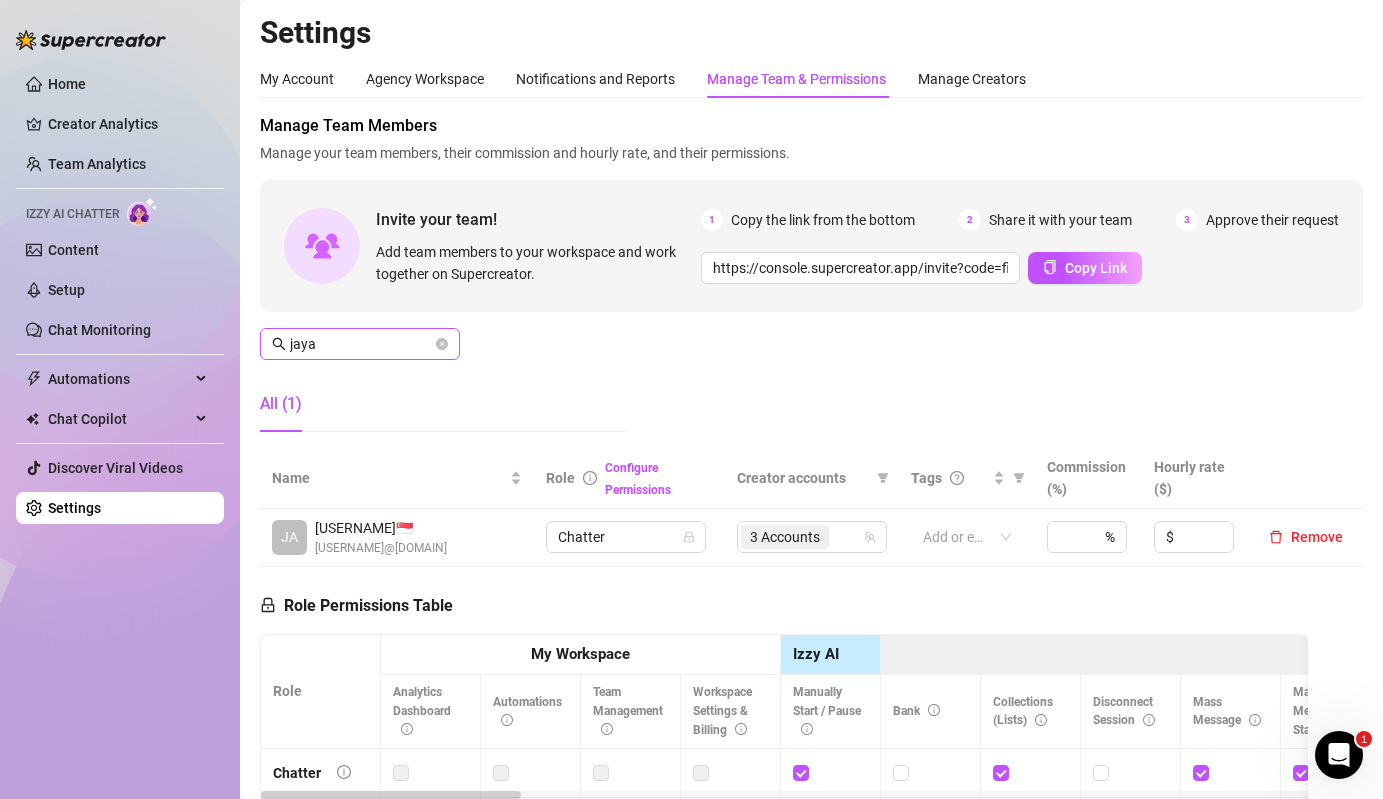 click on "jaya" at bounding box center [360, 344] 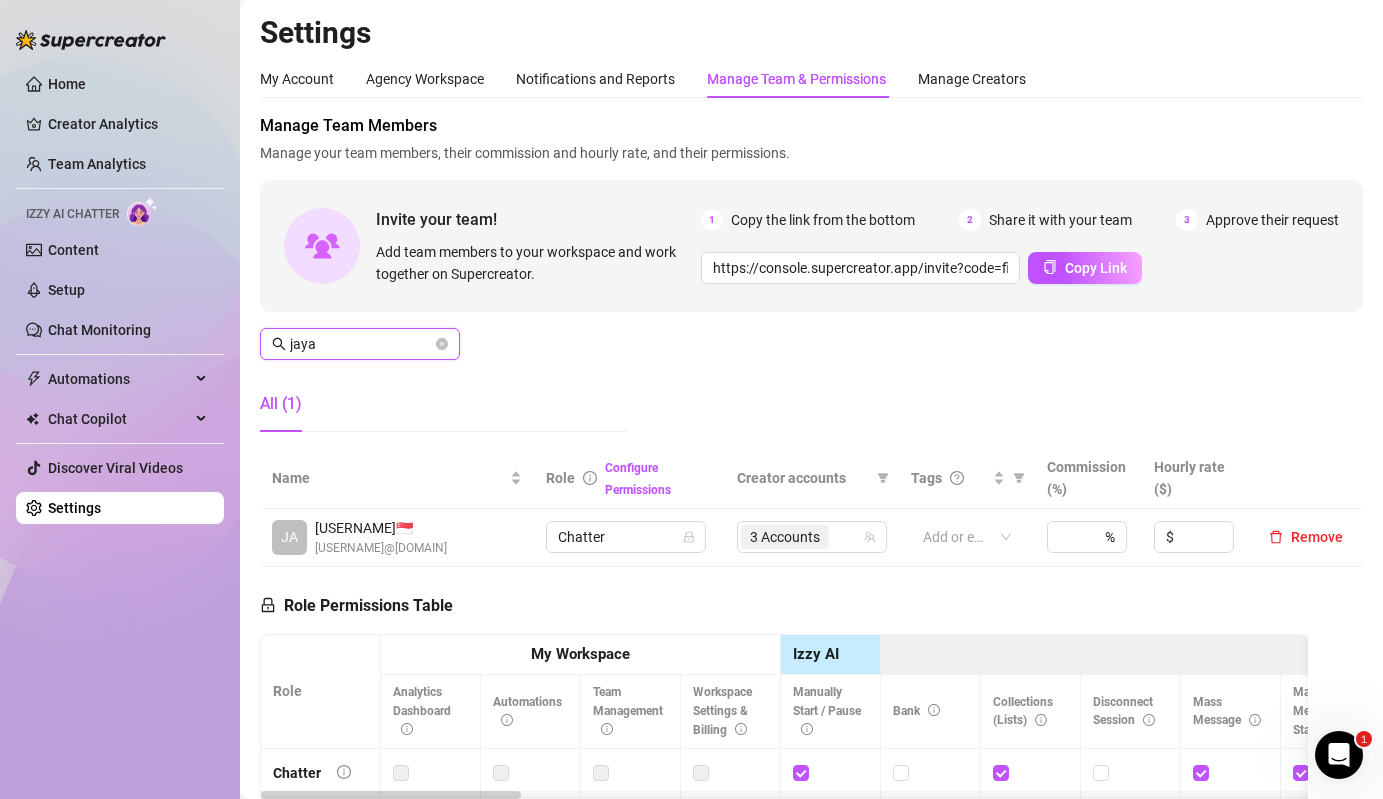 click on "jaya" at bounding box center [361, 344] 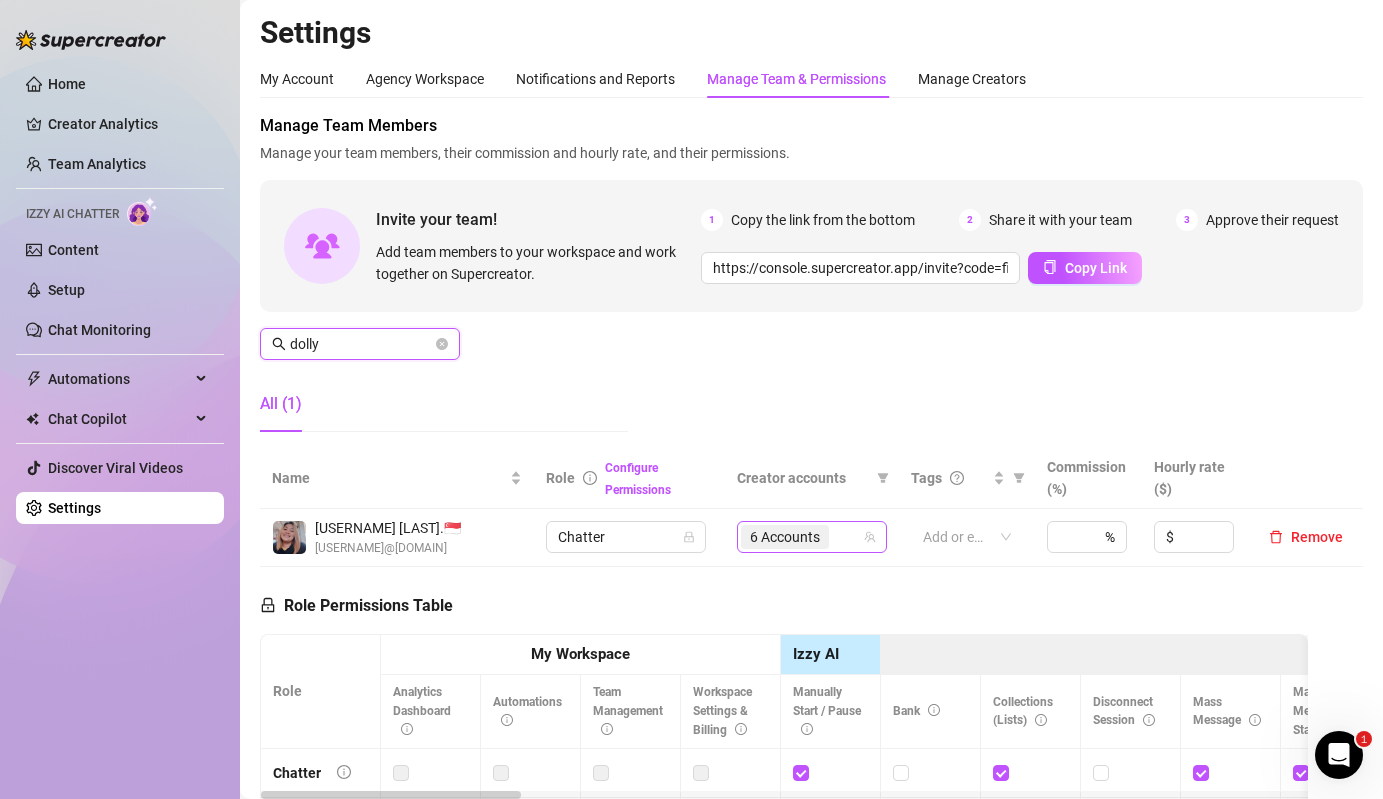 click on "6 Accounts" at bounding box center [812, 537] 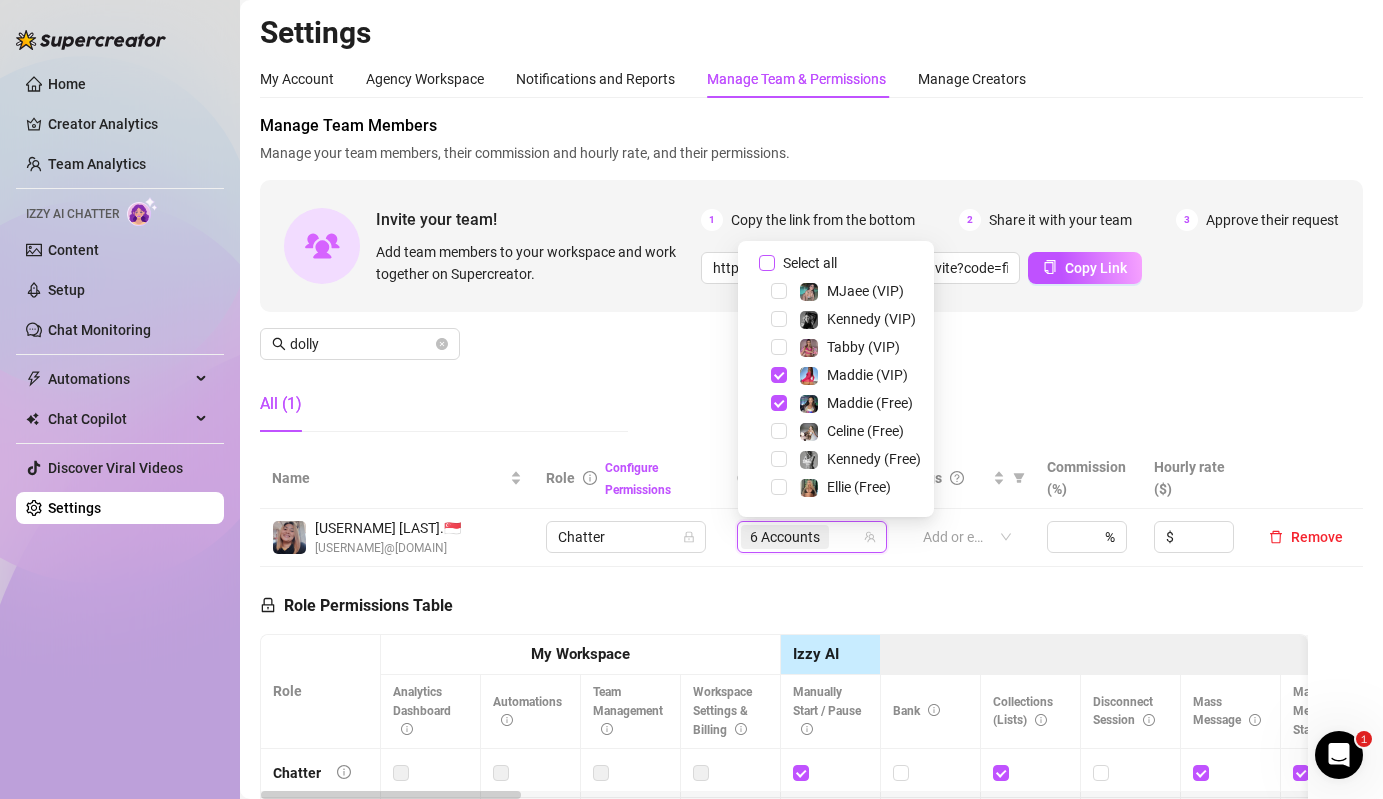 click on "Select all" at bounding box center [810, 263] 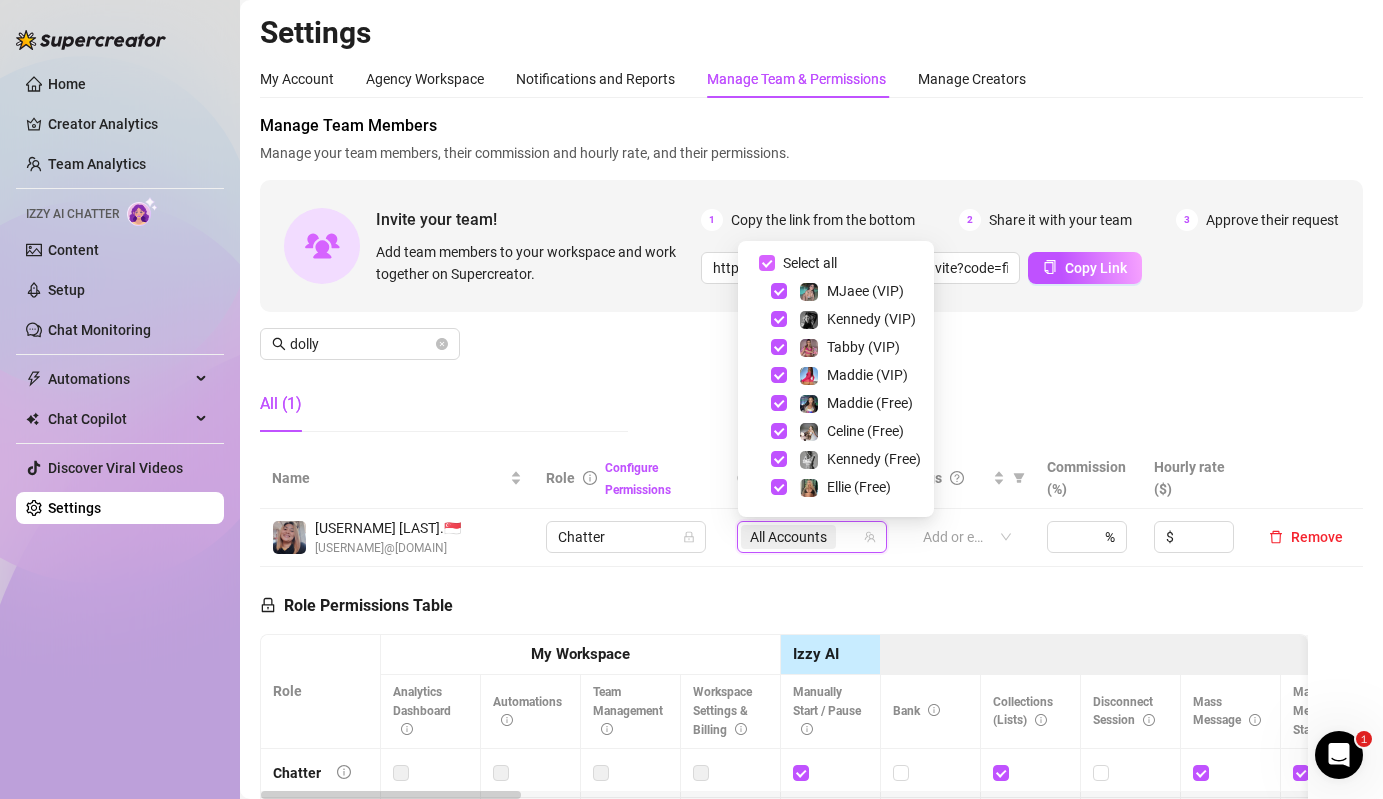 click on "Select all" at bounding box center [810, 263] 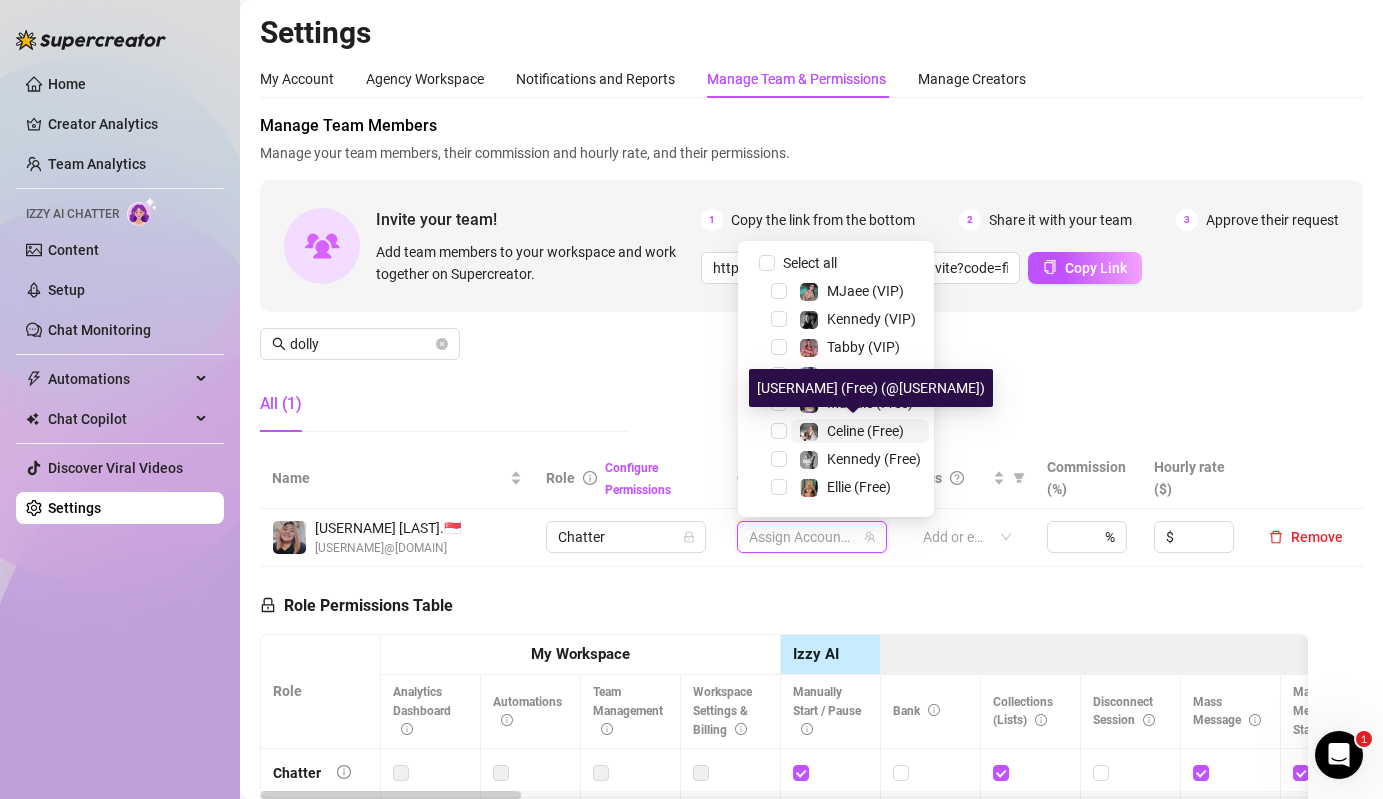 scroll, scrollTop: 23, scrollLeft: 0, axis: vertical 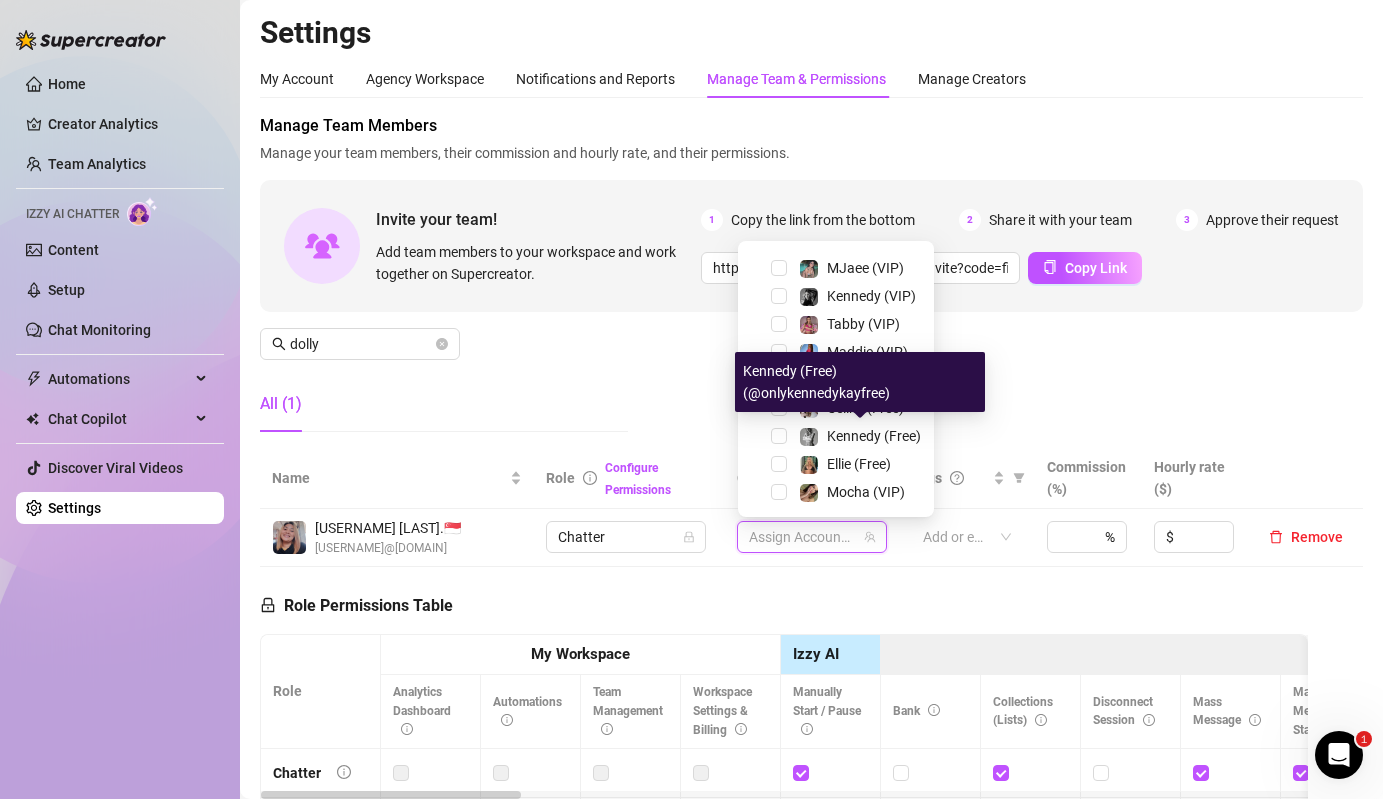 click on "Kennedy (Free) (@onlykennedykayfree)" at bounding box center (860, 382) 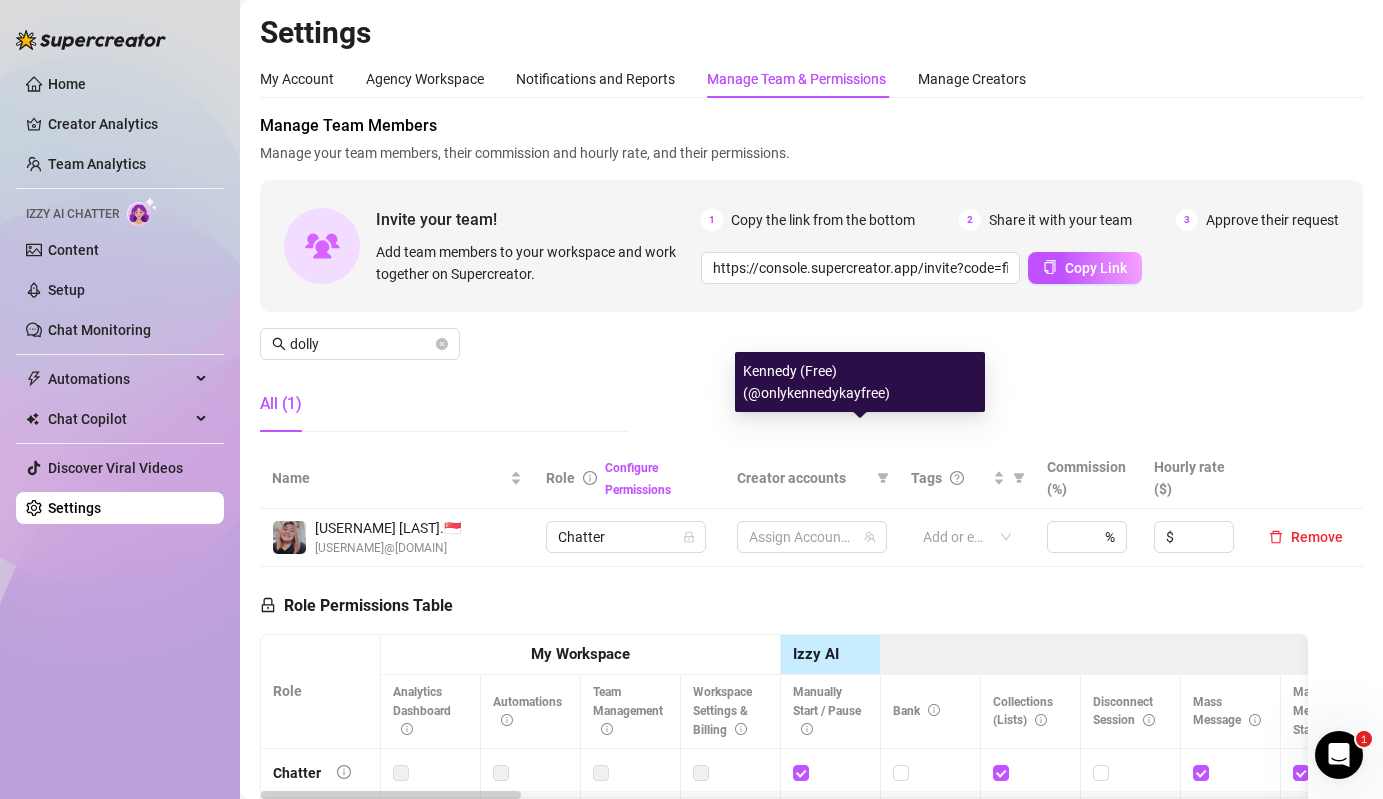click on "Kennedy (Free) (@onlykennedykayfree)" at bounding box center (860, 382) 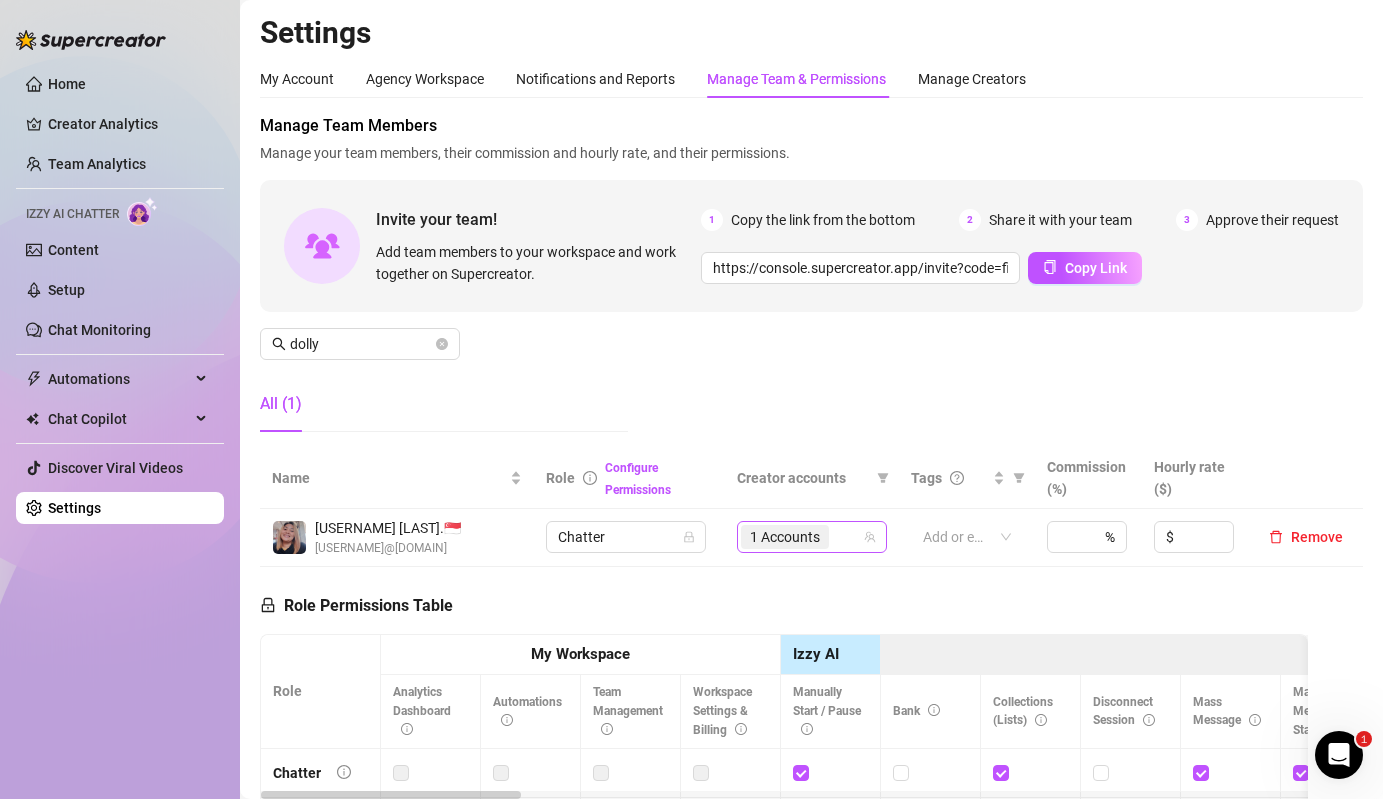 click on "1 Accounts" at bounding box center [785, 537] 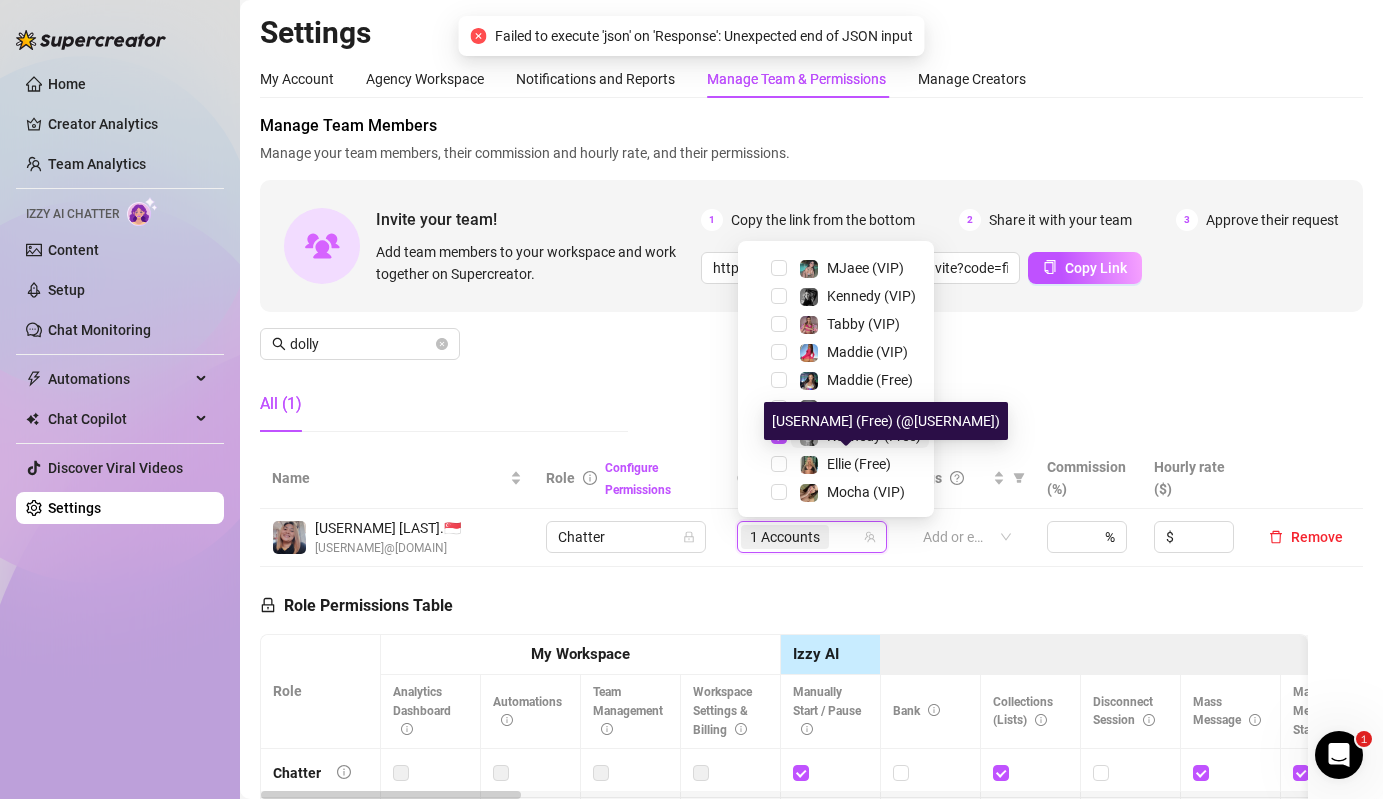 click on "[USERNAME] (Free) (@[USERNAME])" at bounding box center [886, 421] 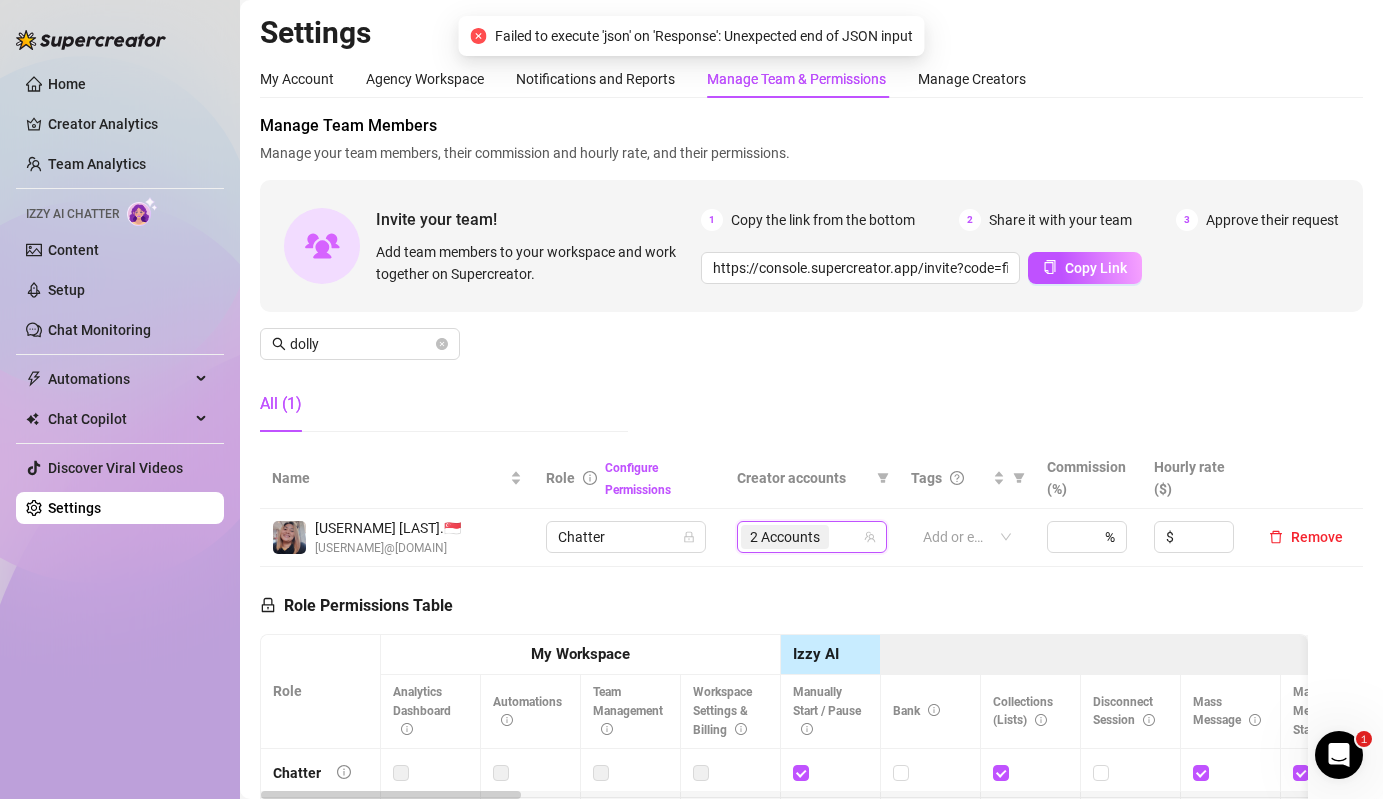 click on "2 Accounts" at bounding box center [785, 537] 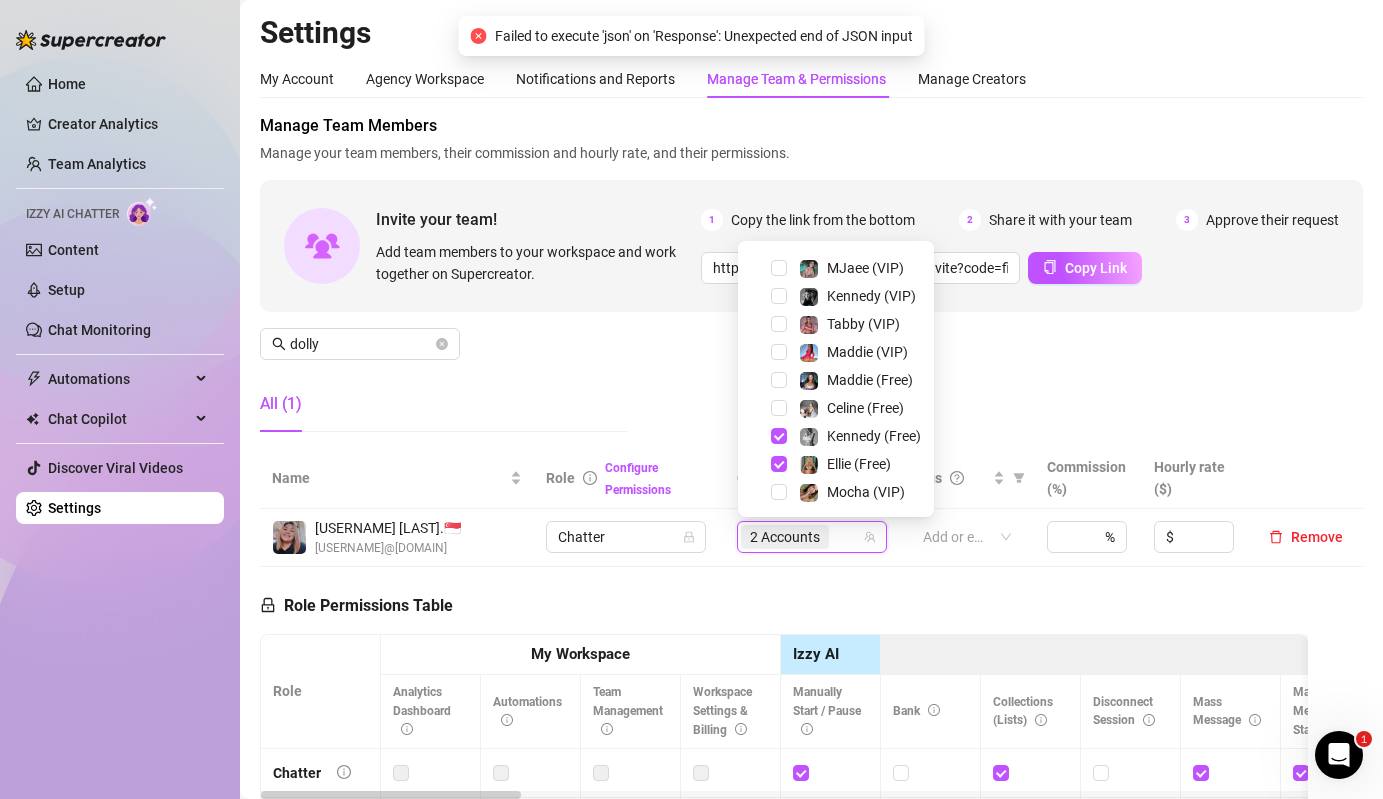 scroll, scrollTop: 0, scrollLeft: 0, axis: both 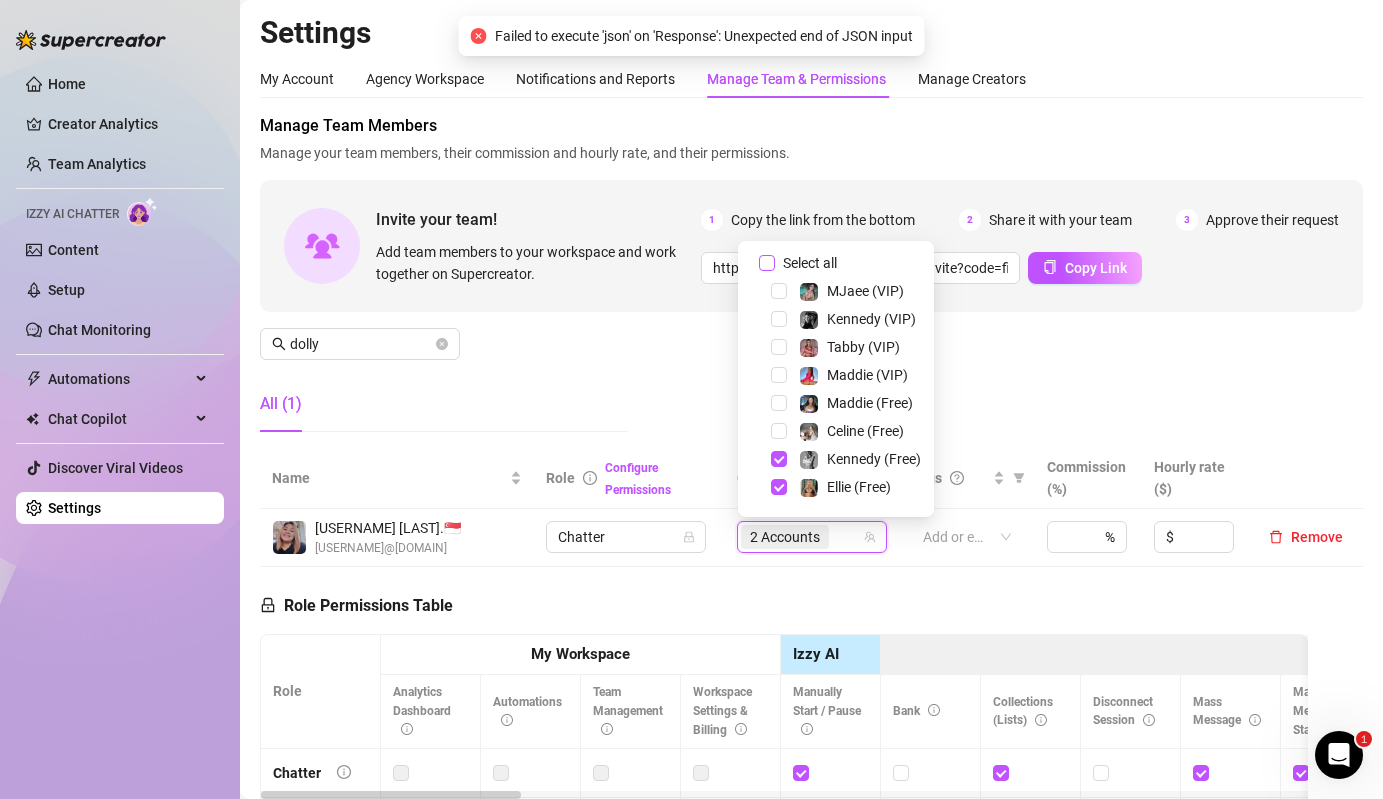 click on "Select all" at bounding box center [767, 263] 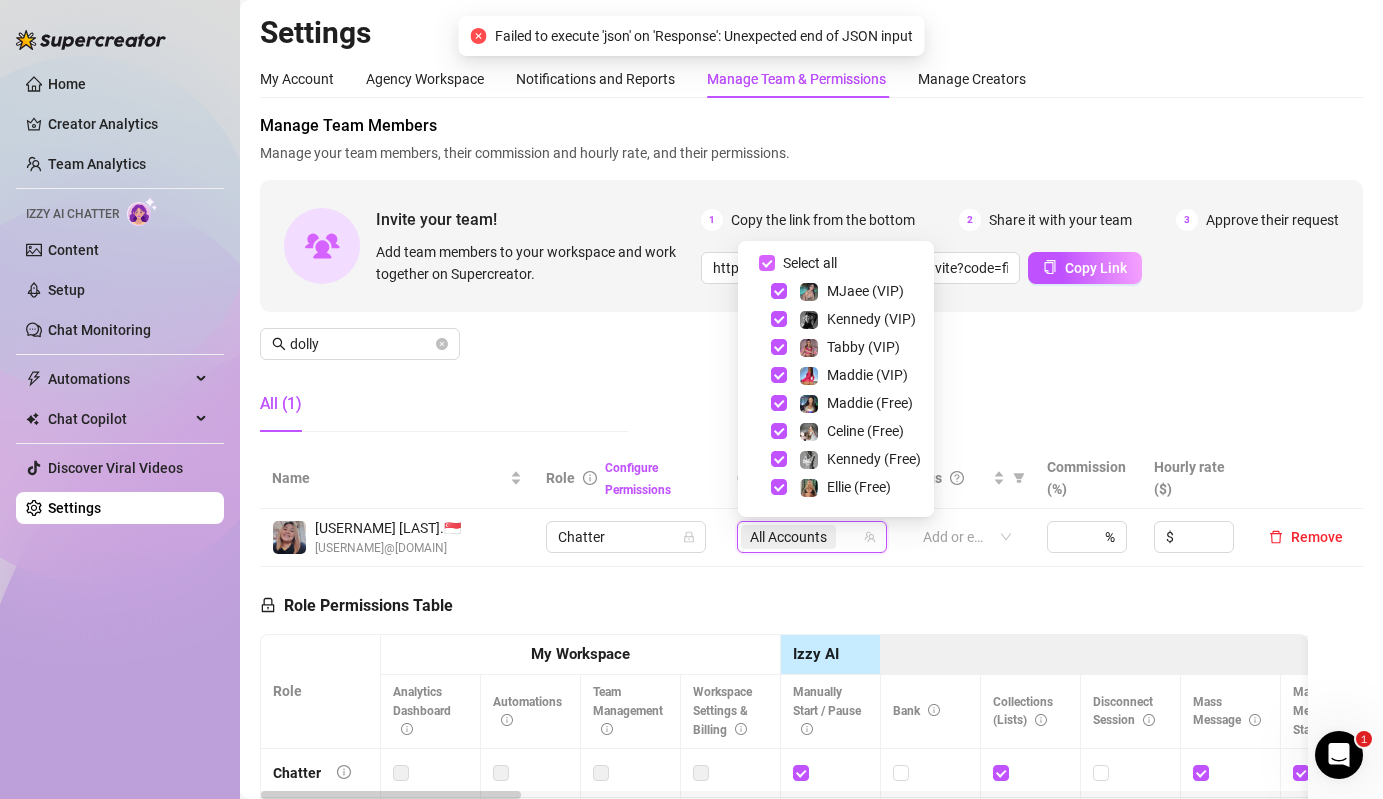 click on "Select all" at bounding box center (767, 263) 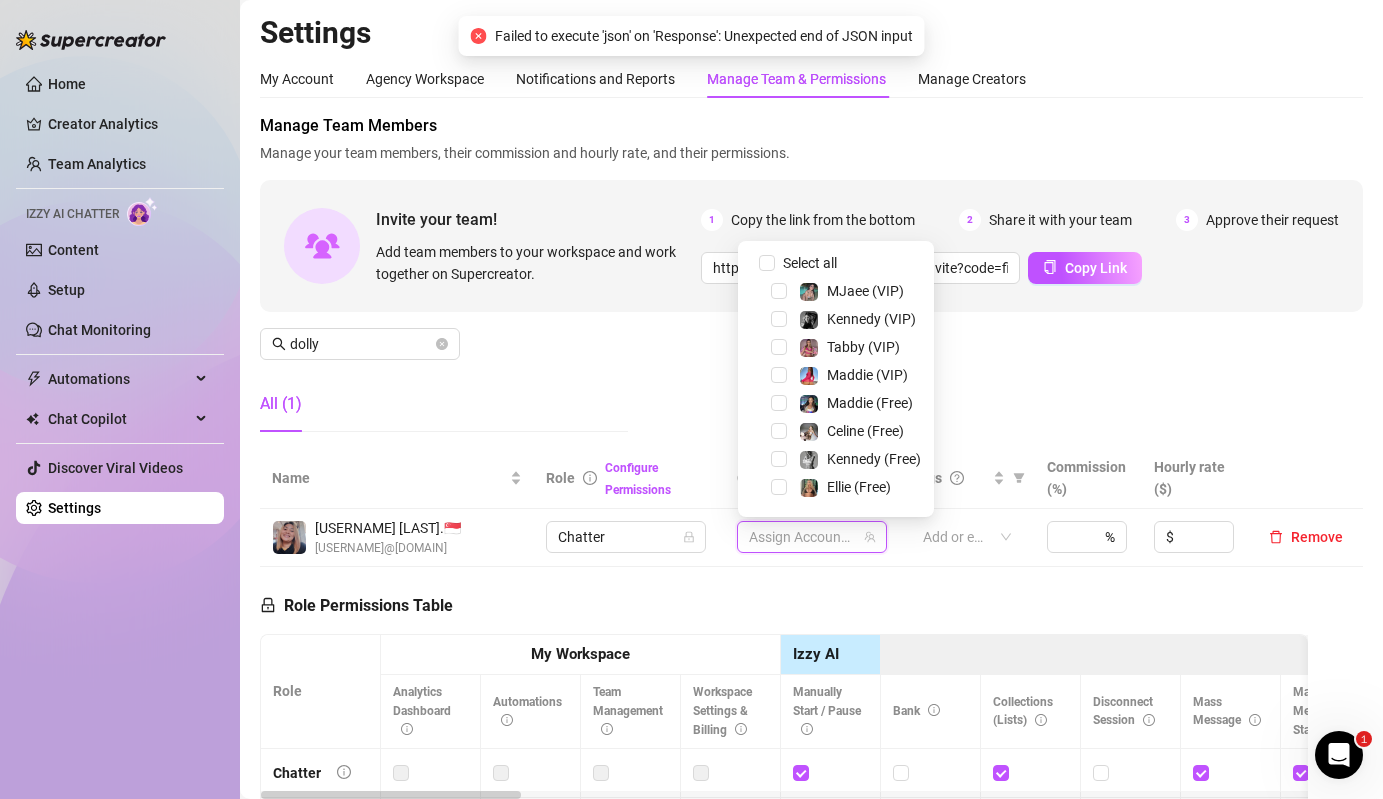 scroll, scrollTop: 24, scrollLeft: 0, axis: vertical 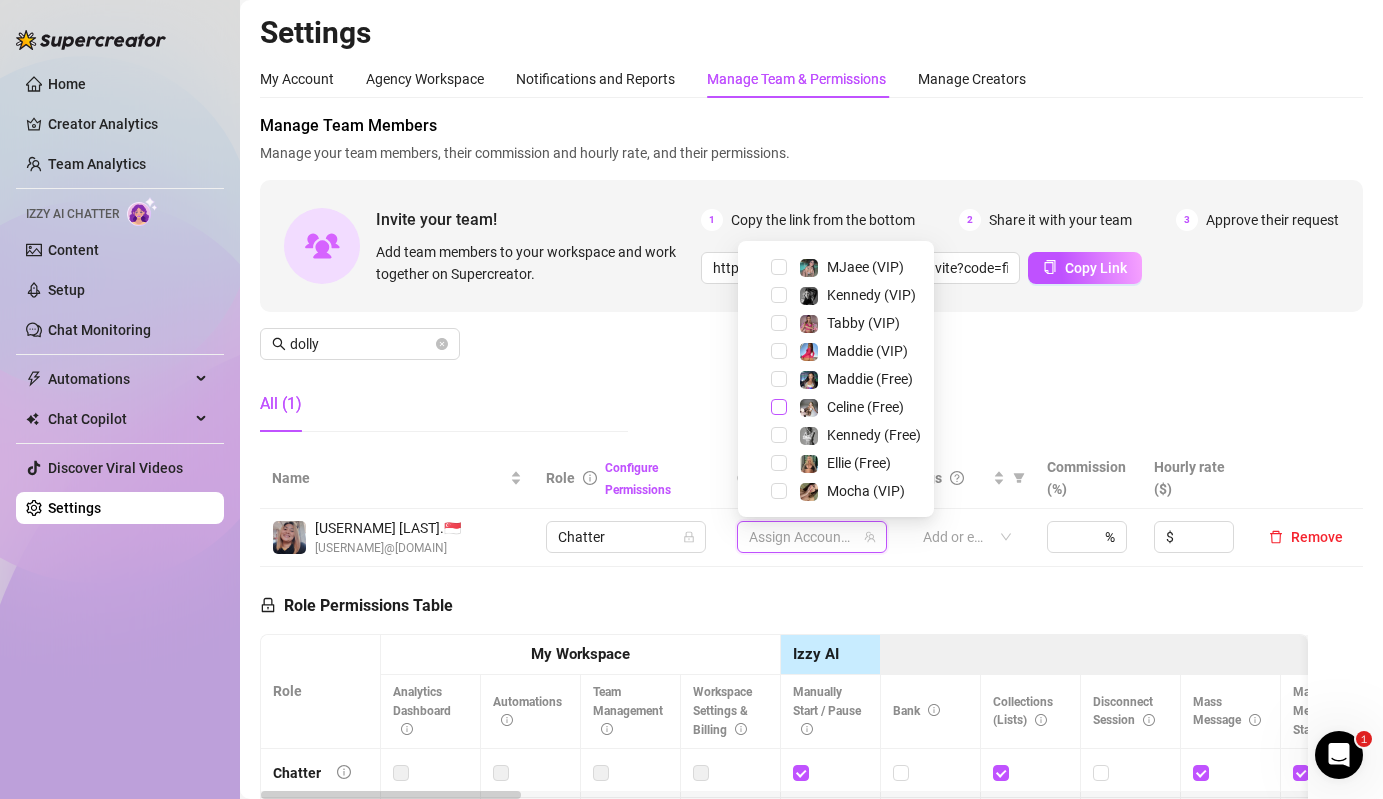 click at bounding box center [779, 407] 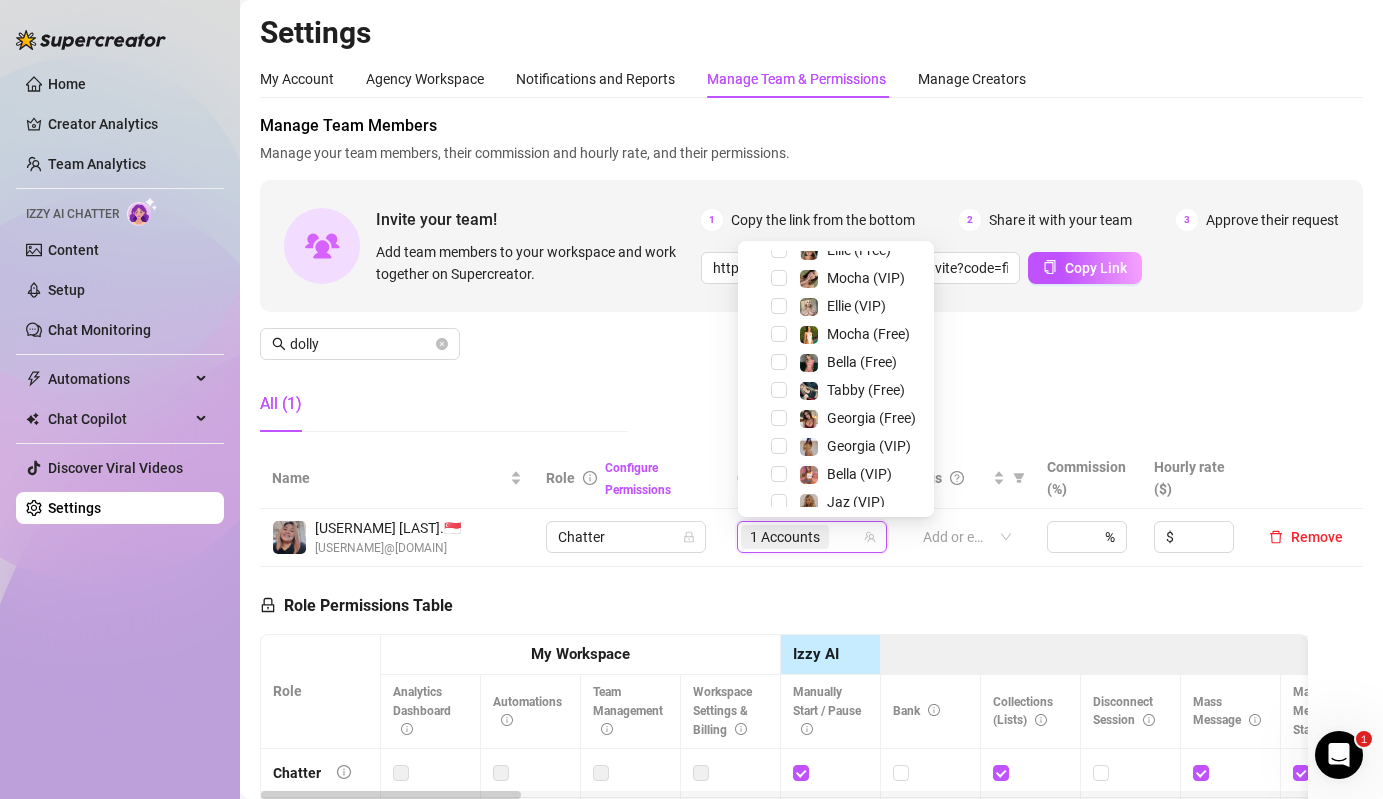 scroll, scrollTop: 360, scrollLeft: 0, axis: vertical 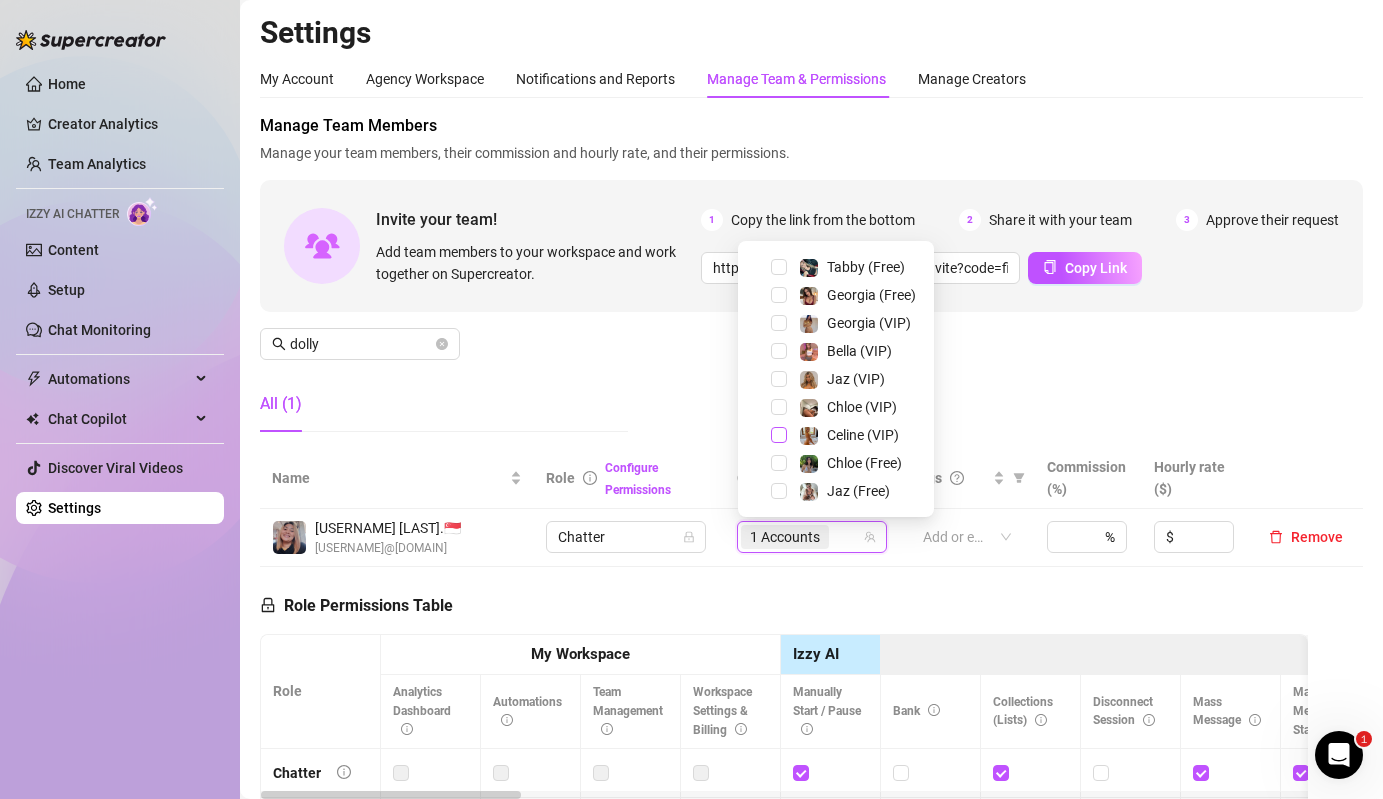 click at bounding box center [779, 435] 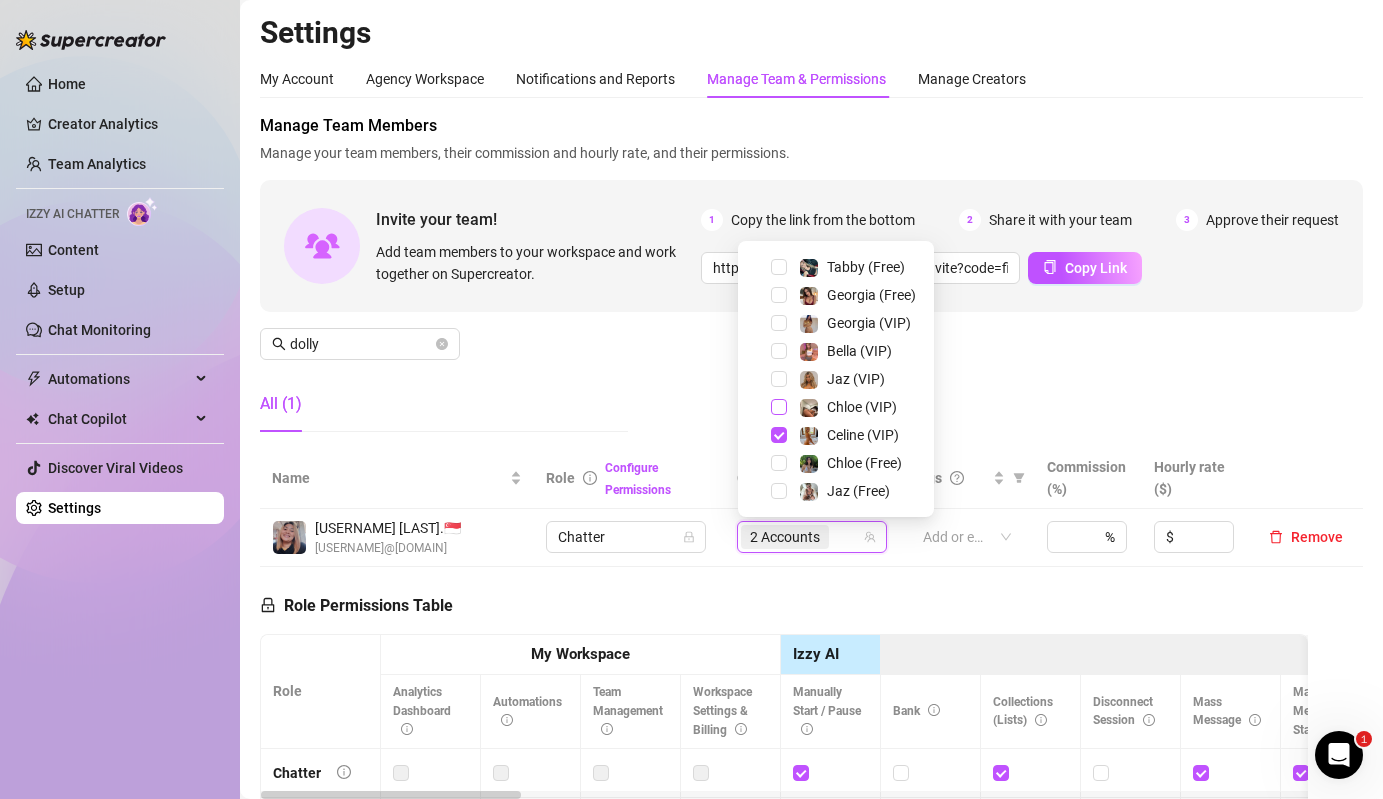 click at bounding box center (779, 407) 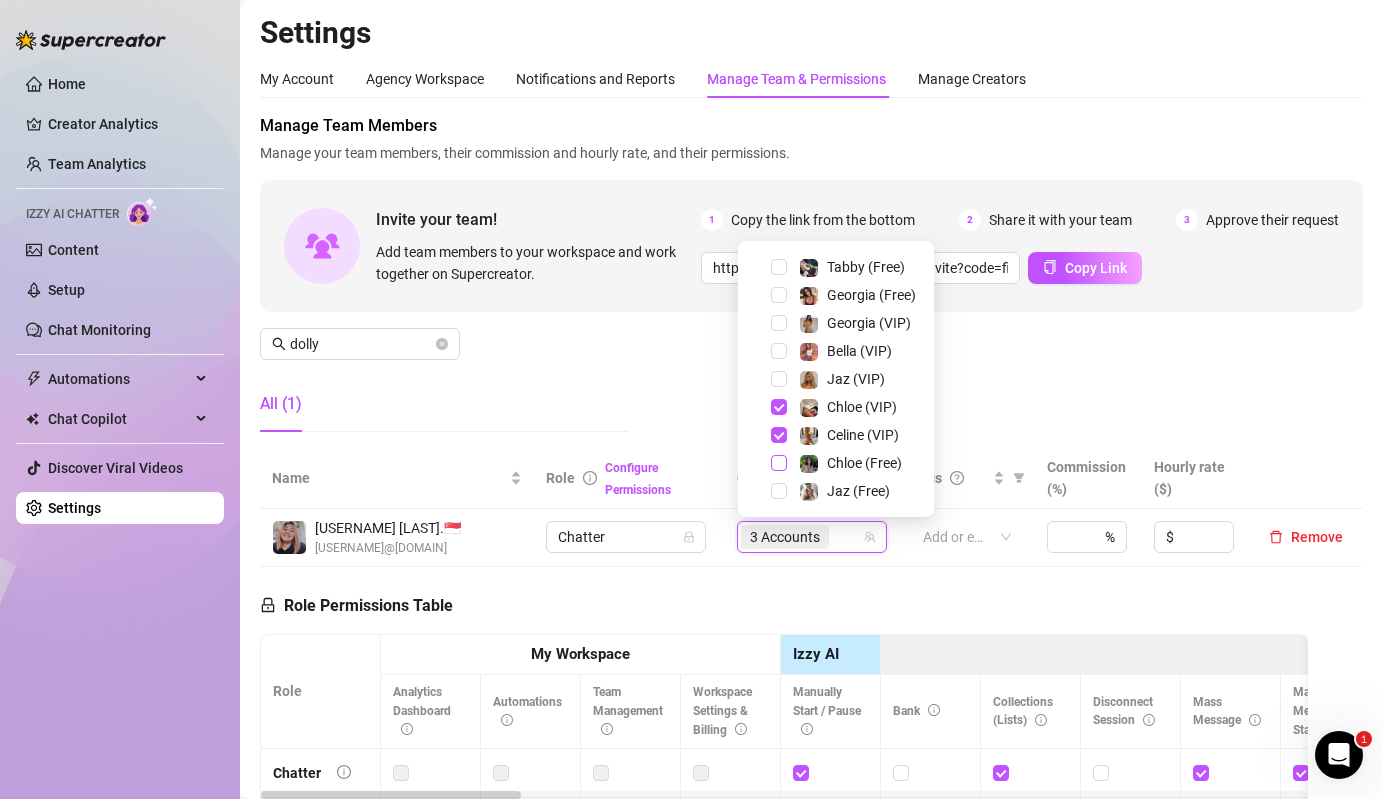 click at bounding box center [779, 463] 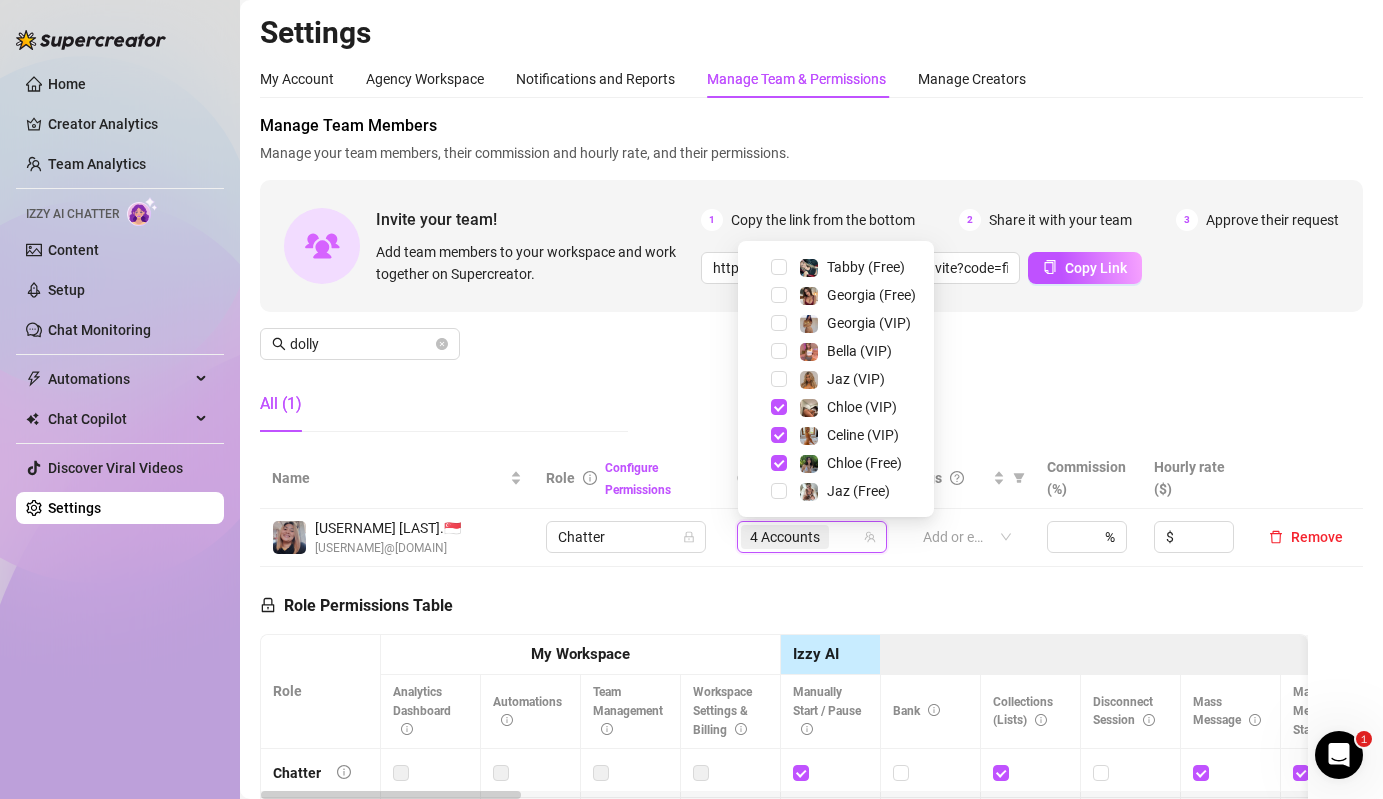 click on "Manage Team Members Manage your team members, their commission and hourly rate, and their permissions. Invite your team! Add team members to your workspace and work together on Supercreator. 1 Copy the link from the bottom 2 Share it with your team 3 Approve their request https://console.supercreator.app/invite?code=fibzx3jJrgPbWdJEkEN3sg7x35T2&workspace=222%20Mgmt%20 Copy Link [USERNAME] All (1)" at bounding box center (811, 281) 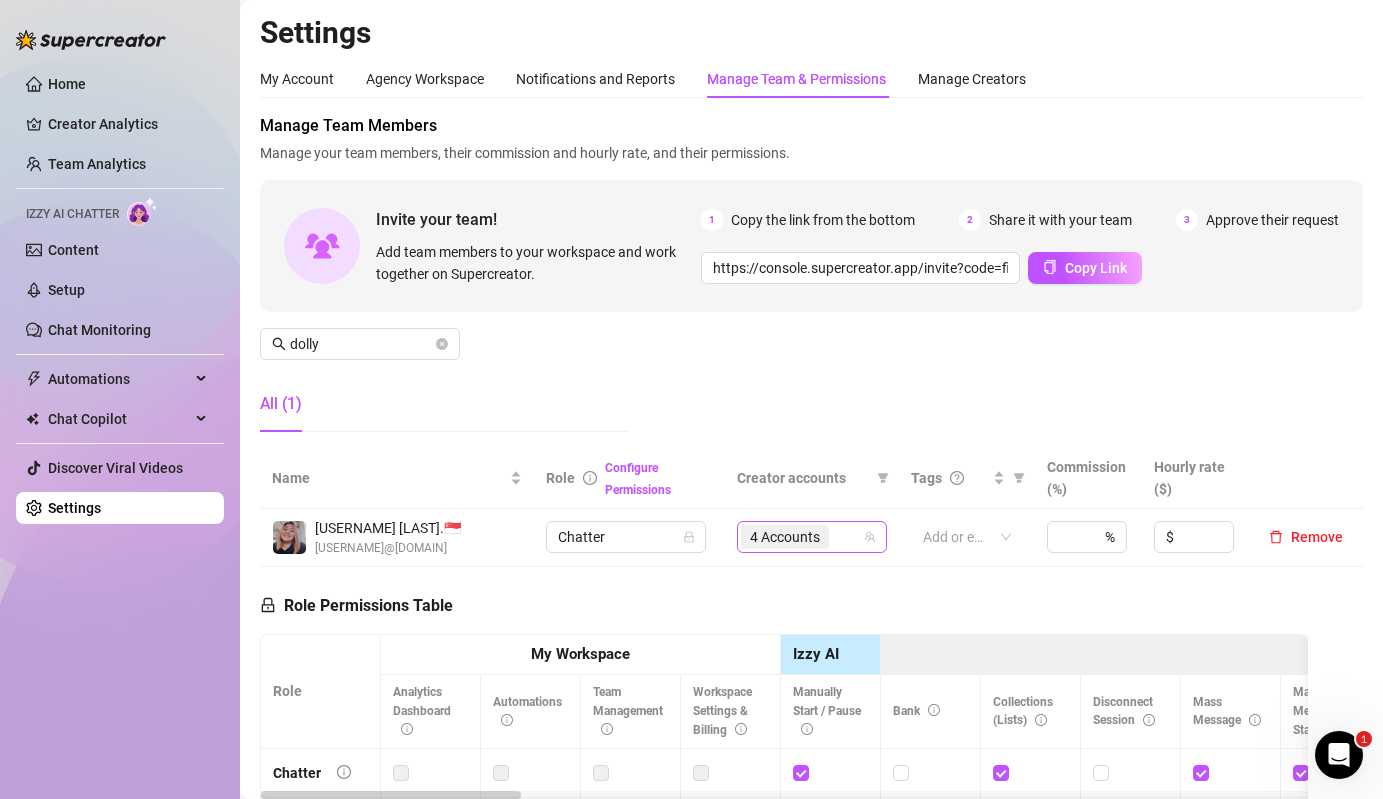 click on "4 Accounts" at bounding box center [785, 537] 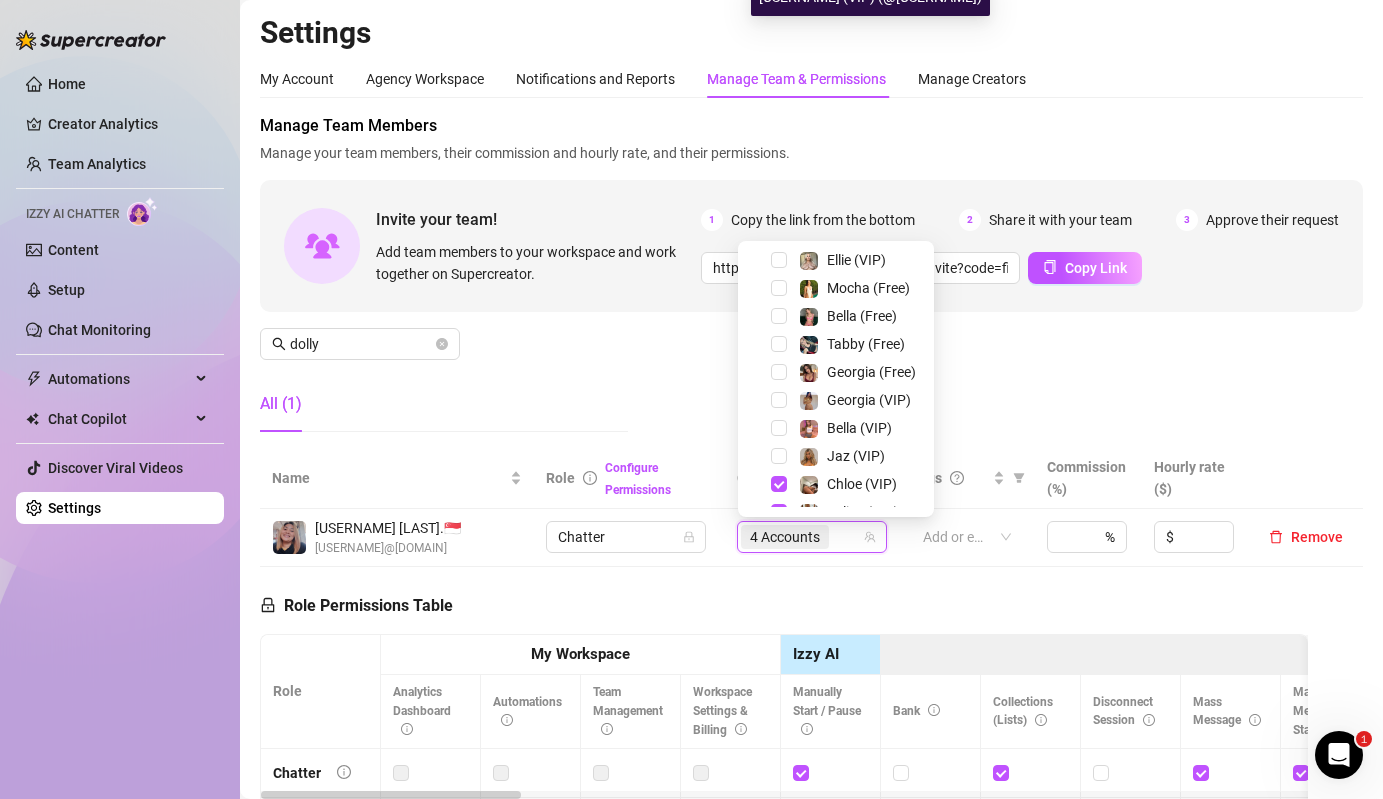 scroll, scrollTop: 360, scrollLeft: 0, axis: vertical 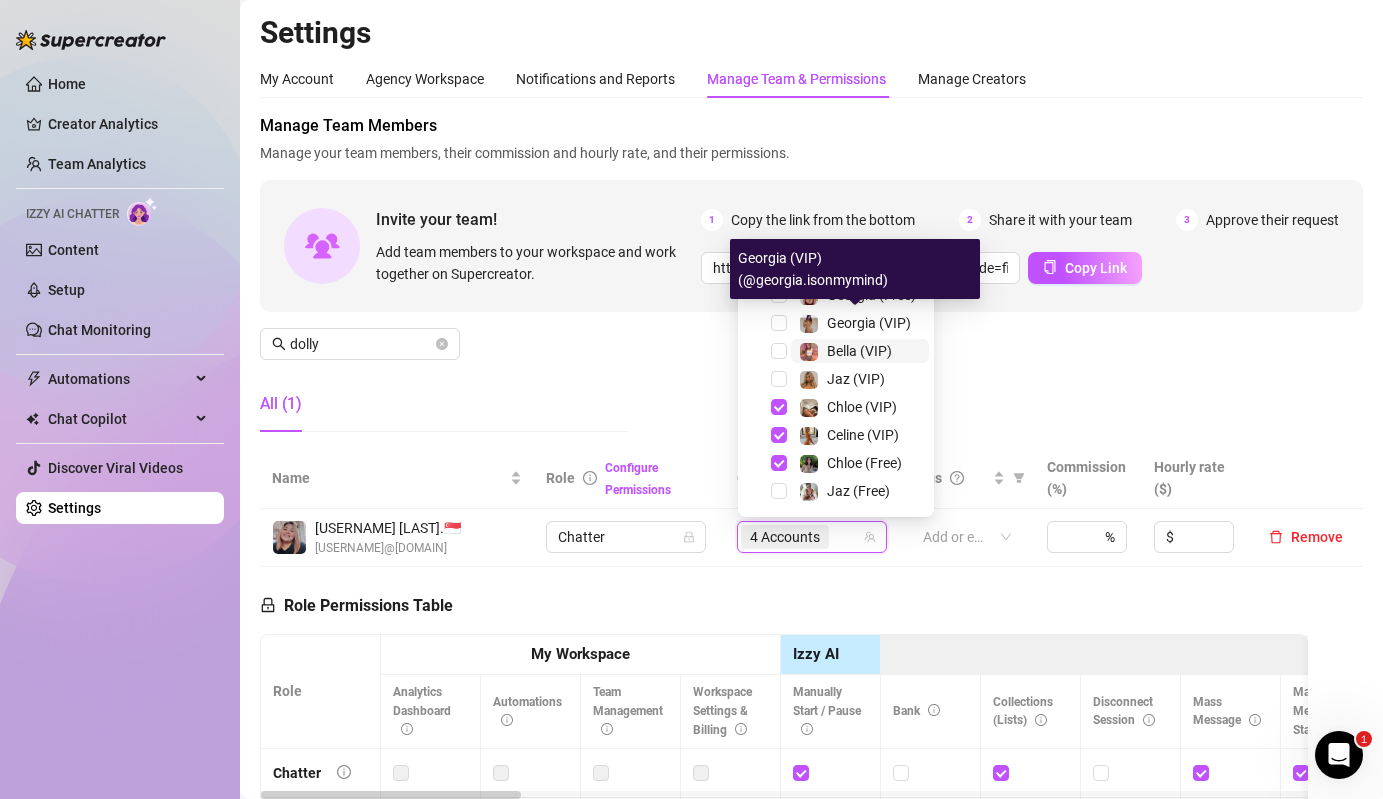 click on "Bella (VIP)" at bounding box center (859, 351) 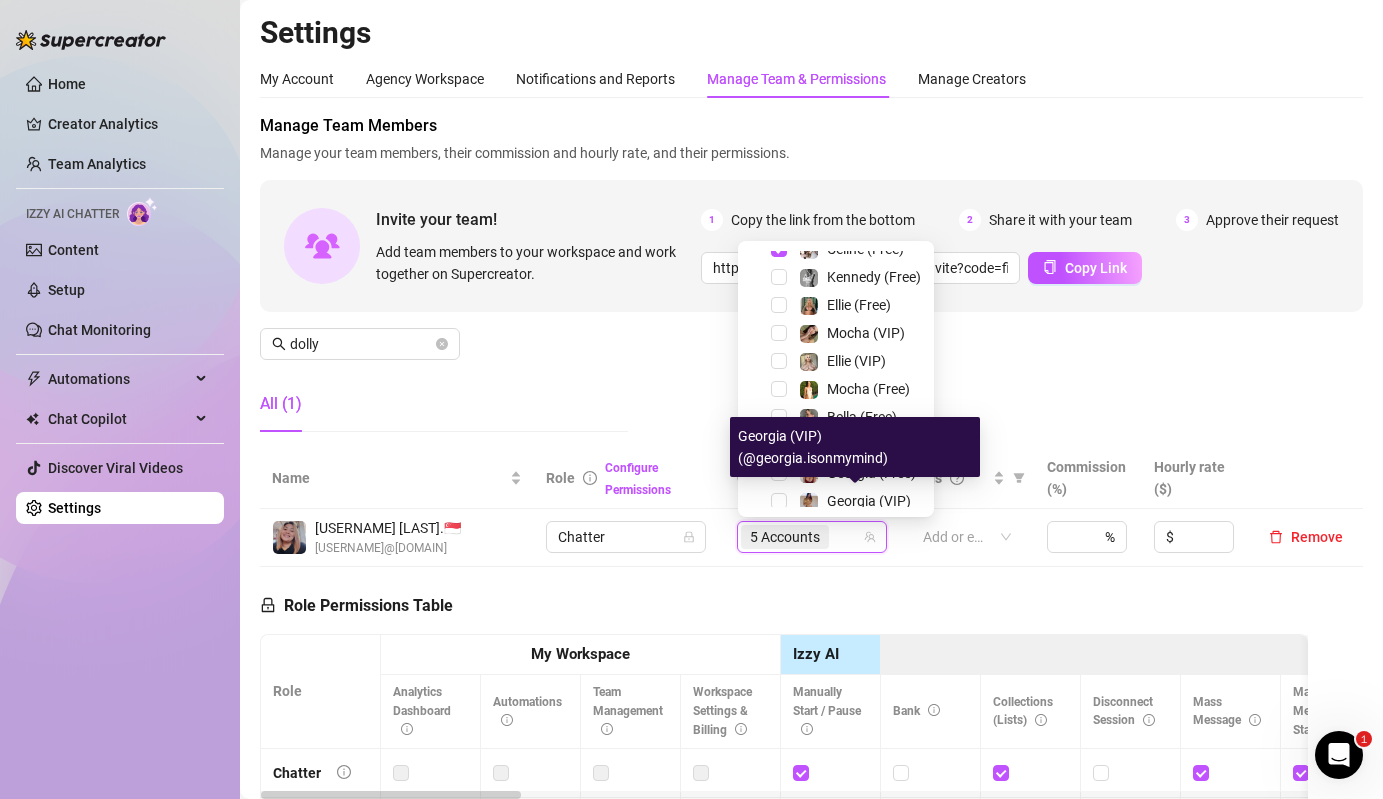 scroll, scrollTop: 176, scrollLeft: 0, axis: vertical 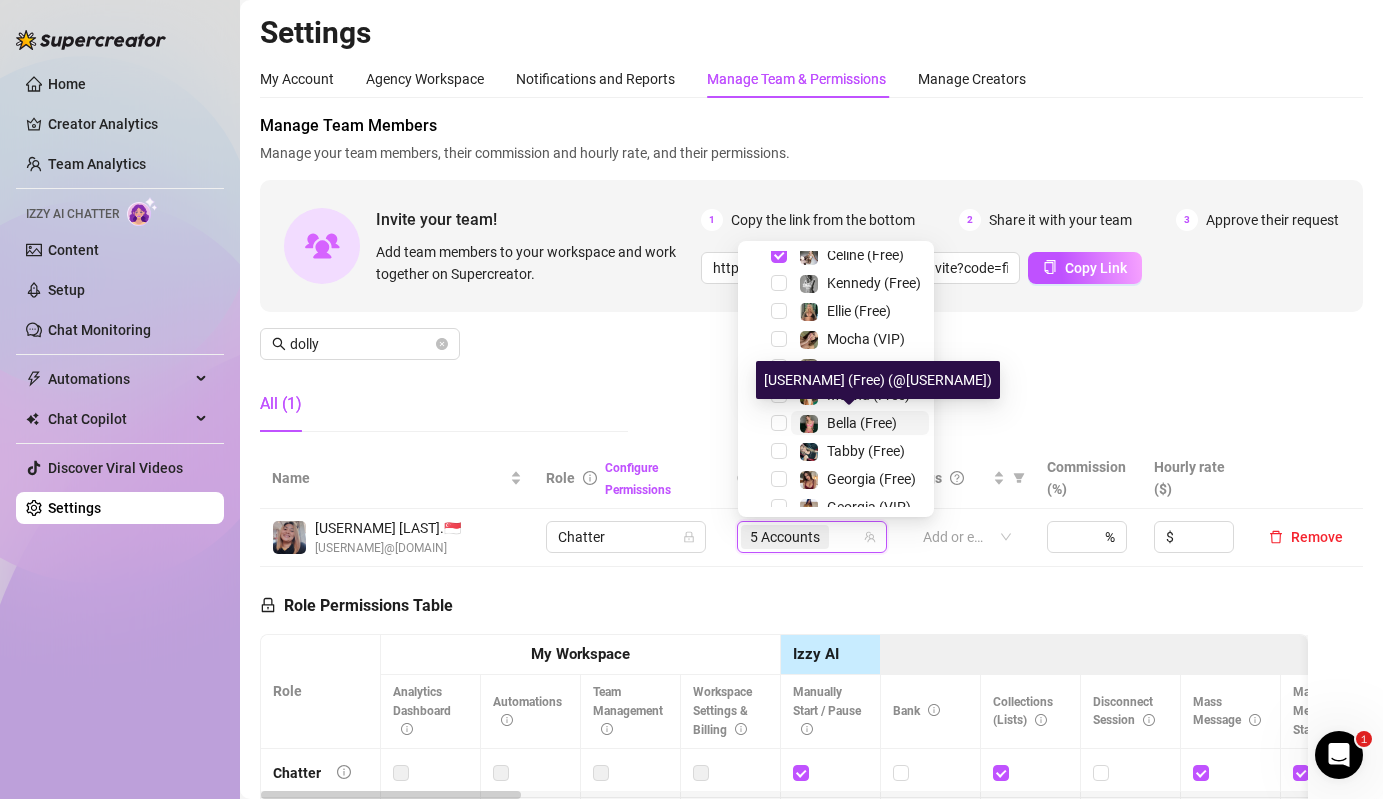 click on "Bella (Free)" at bounding box center (862, 423) 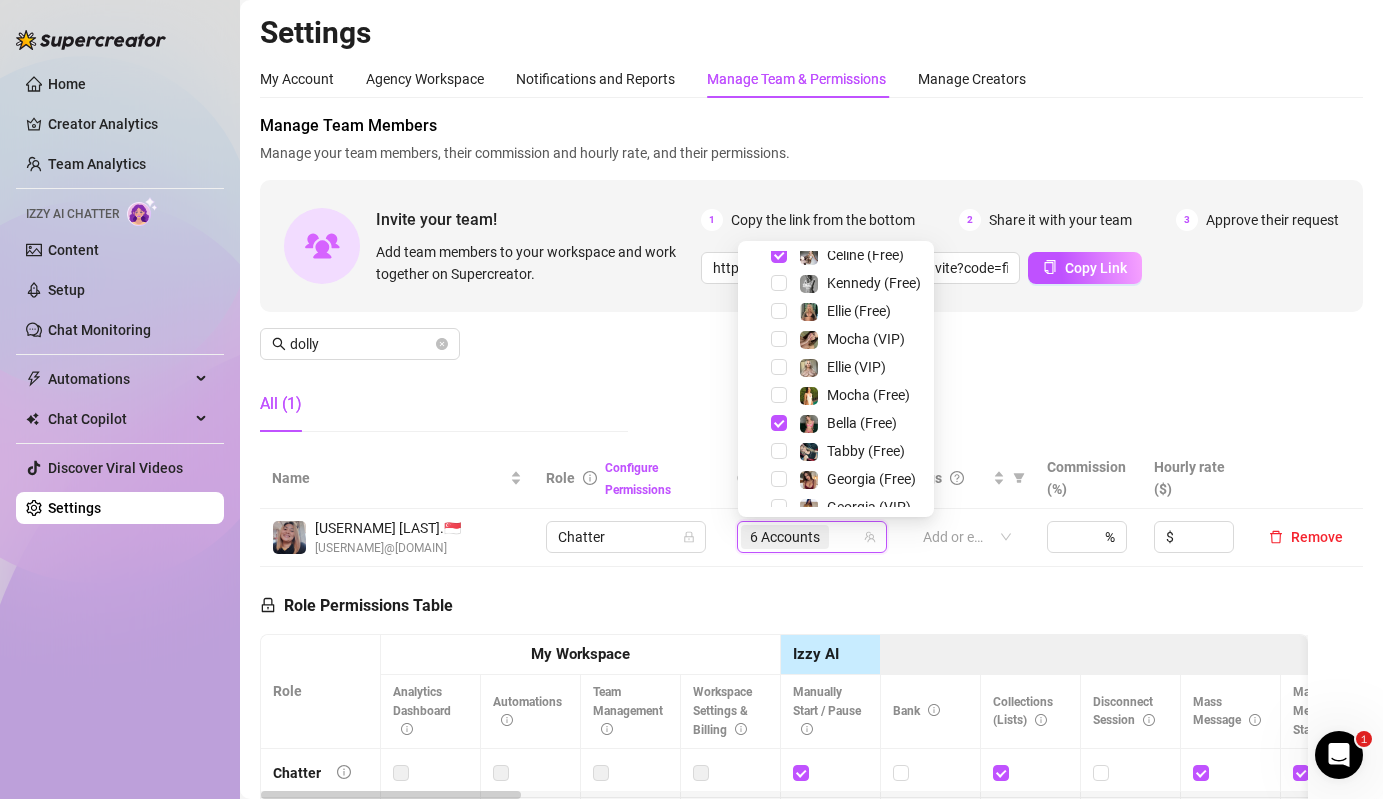 click on "All (1)" at bounding box center [444, 404] 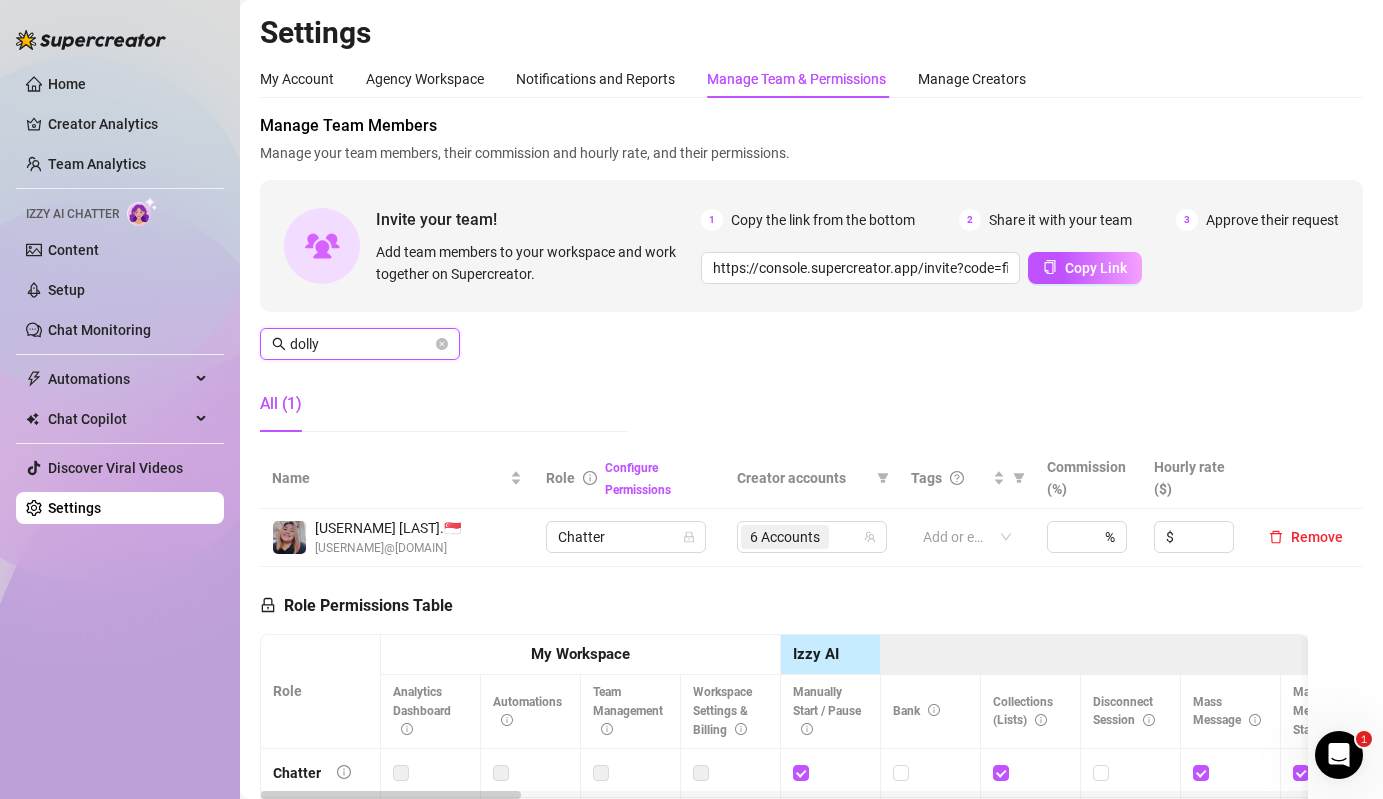 click on "dolly" at bounding box center [361, 344] 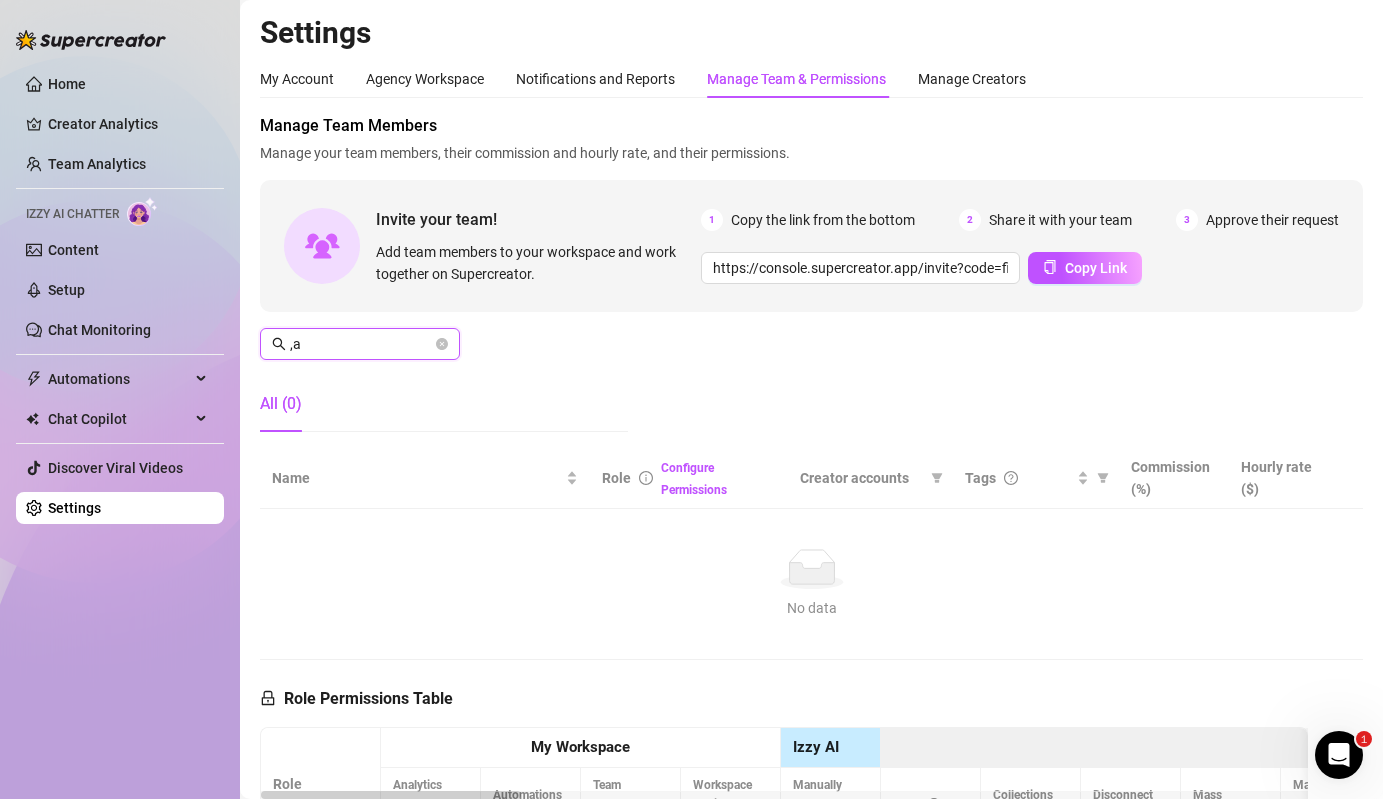 type on "," 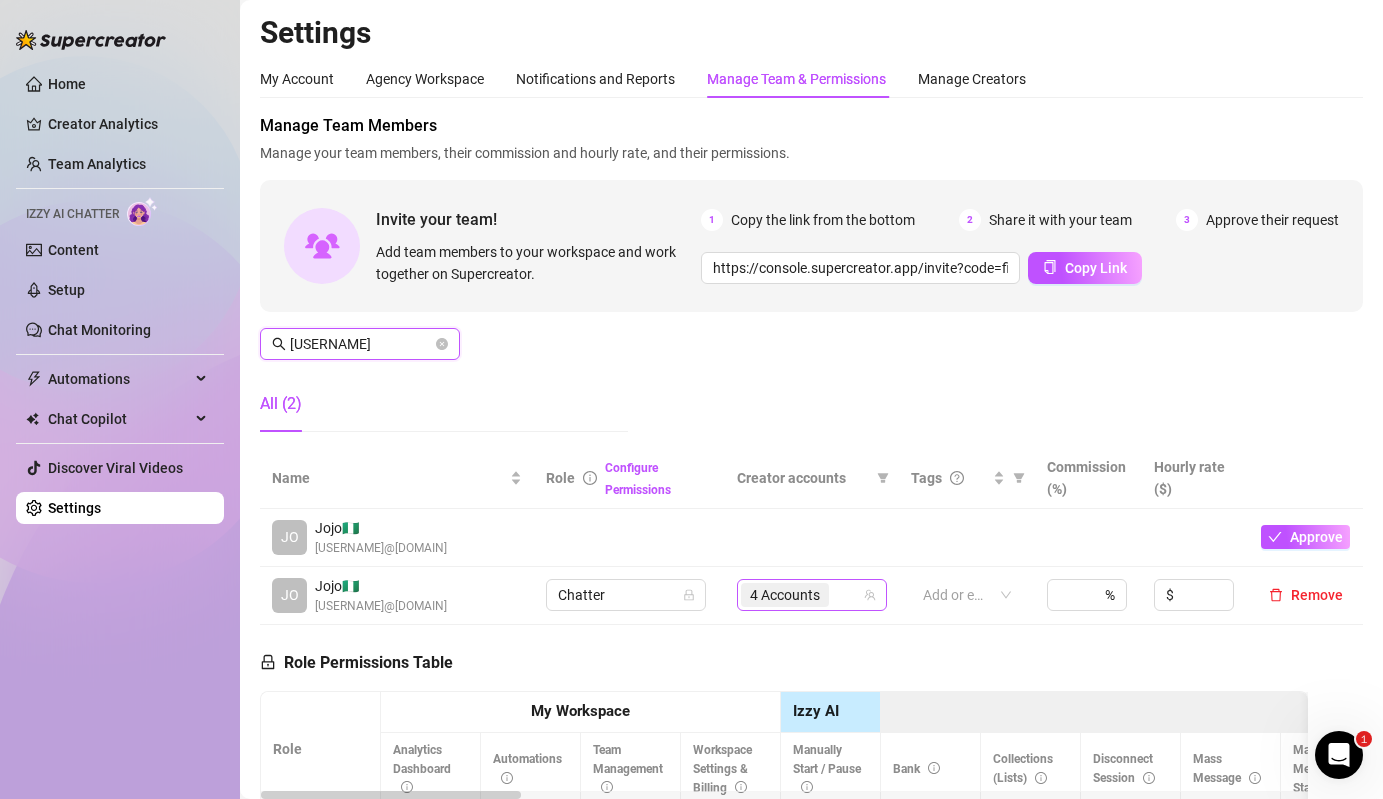 click on "4 Accounts" at bounding box center (801, 595) 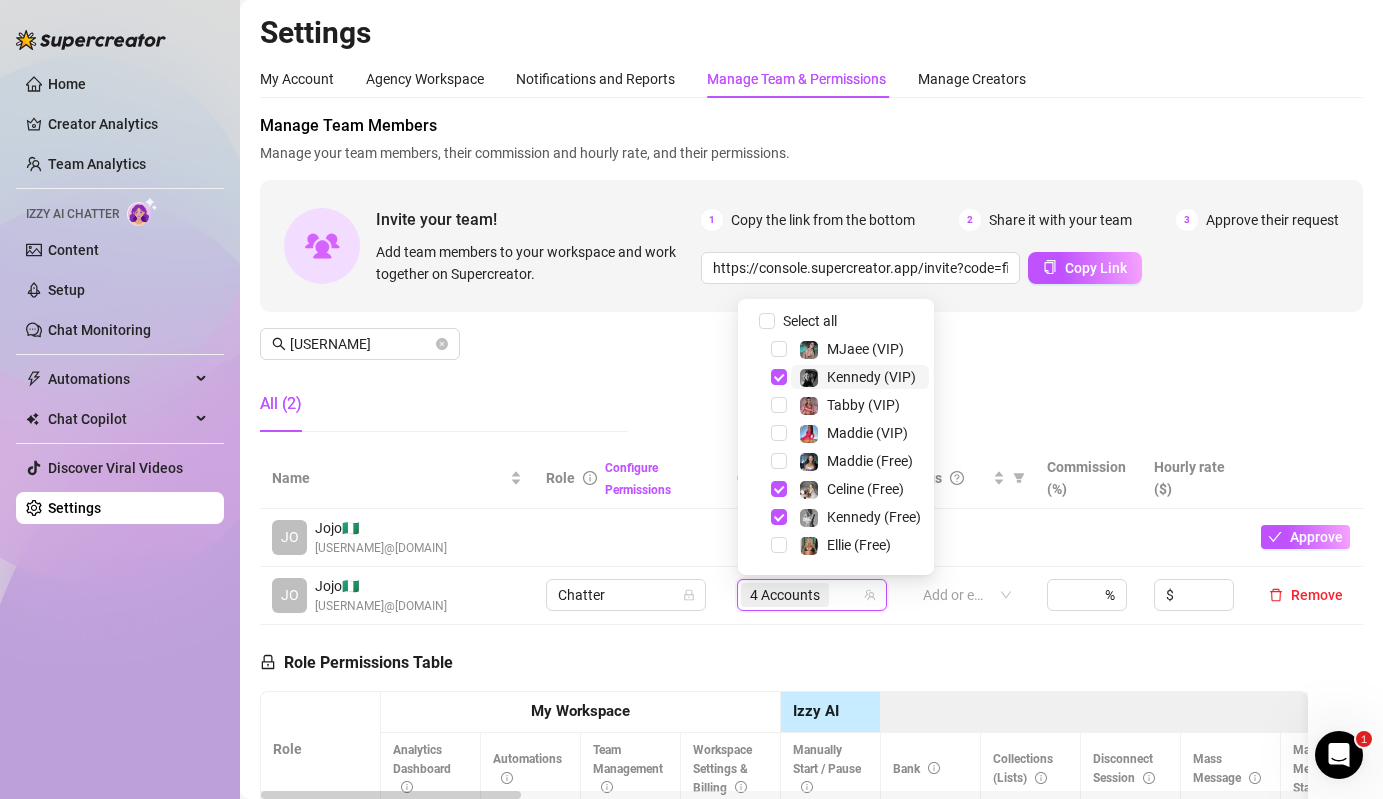click at bounding box center [809, 378] 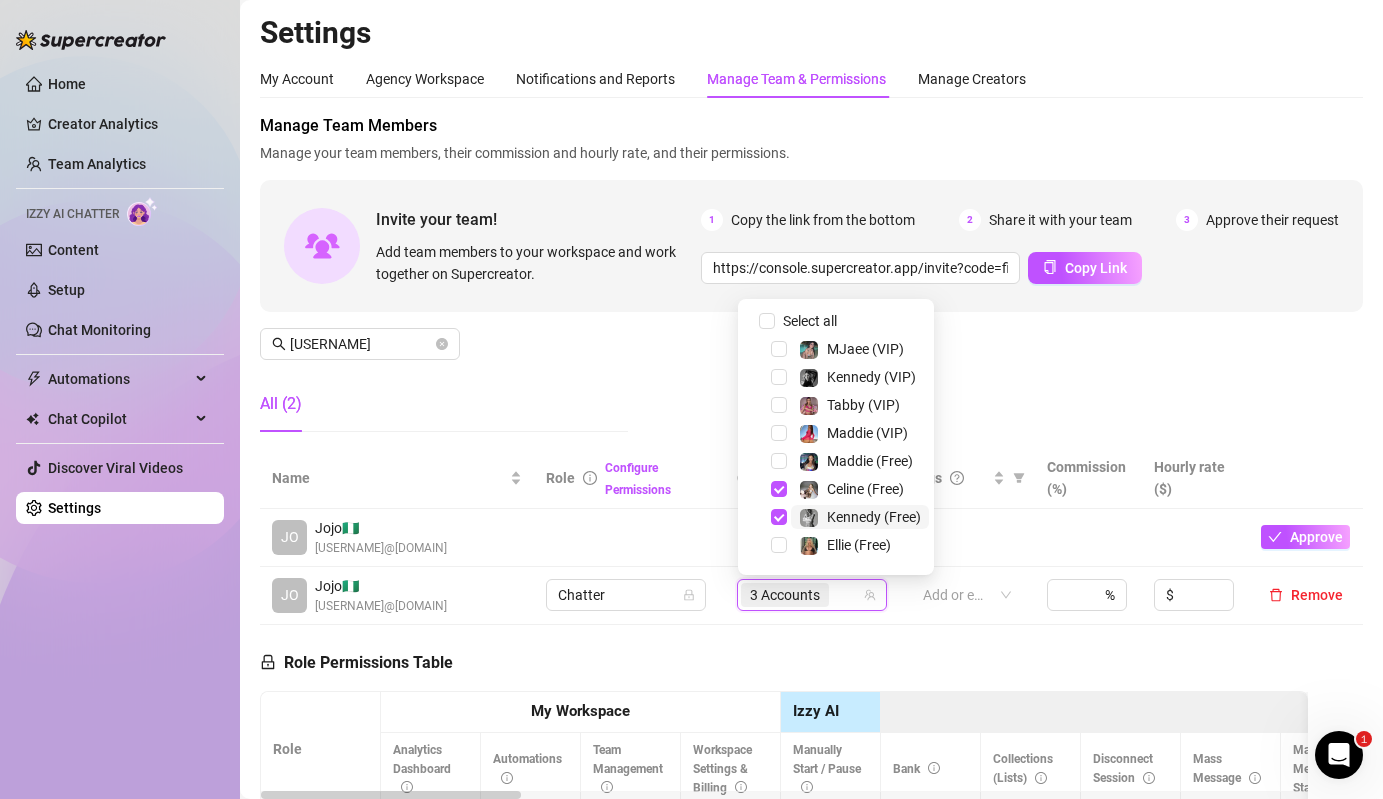 click on "Kennedy (Free)" at bounding box center [874, 517] 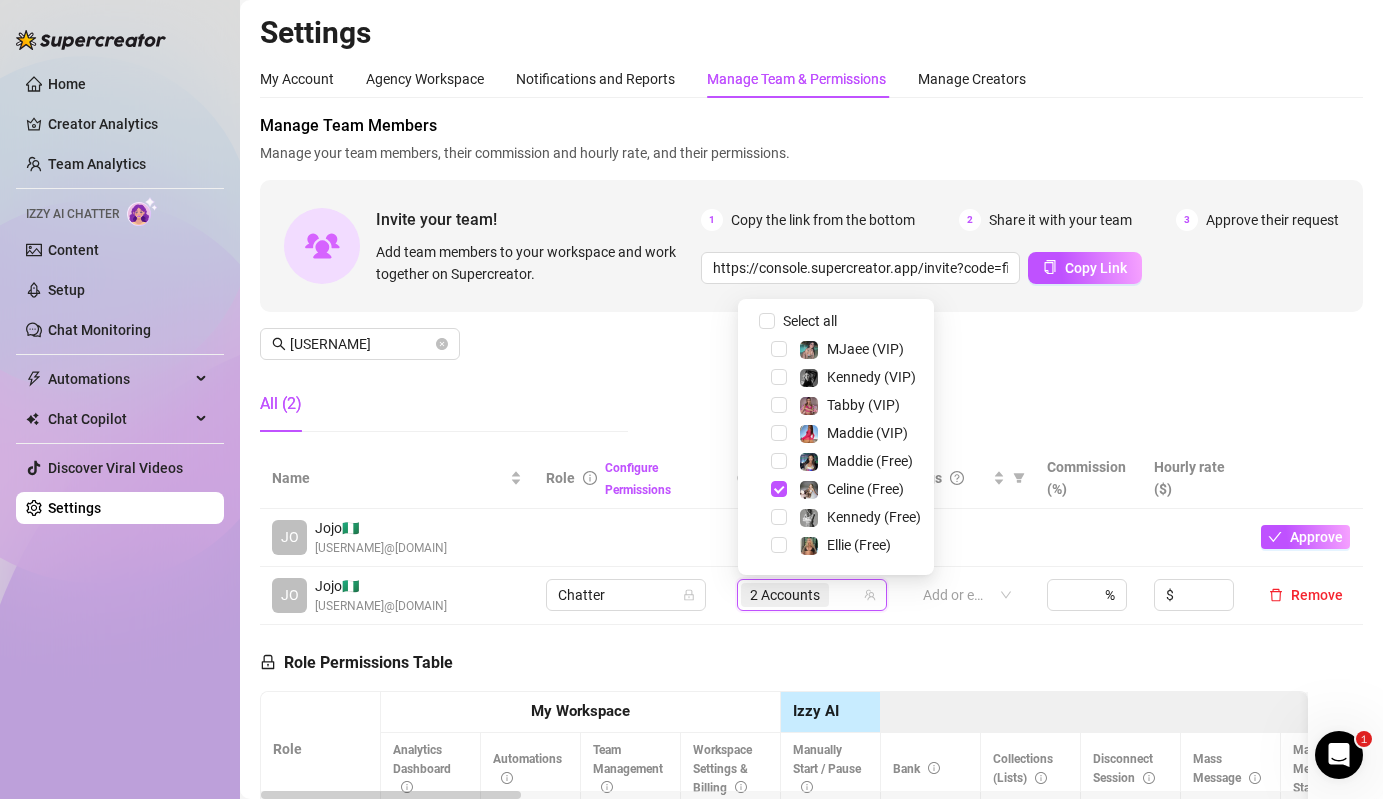click on "Manage Team Members Manage your team members, their commission and hourly rate, and their permissions. Invite your team! Add team members to your workspace and work together on Supercreator. 1 Copy the link from the bottom 2 Share it with your team 3 Approve their request https://console.supercreator.app/invite?code=fibzx3jJrgPbWdJEkEN3sg7x35T2&workspace=222%20Mgmt%20 Copy Link jojo All (2)" at bounding box center [811, 281] 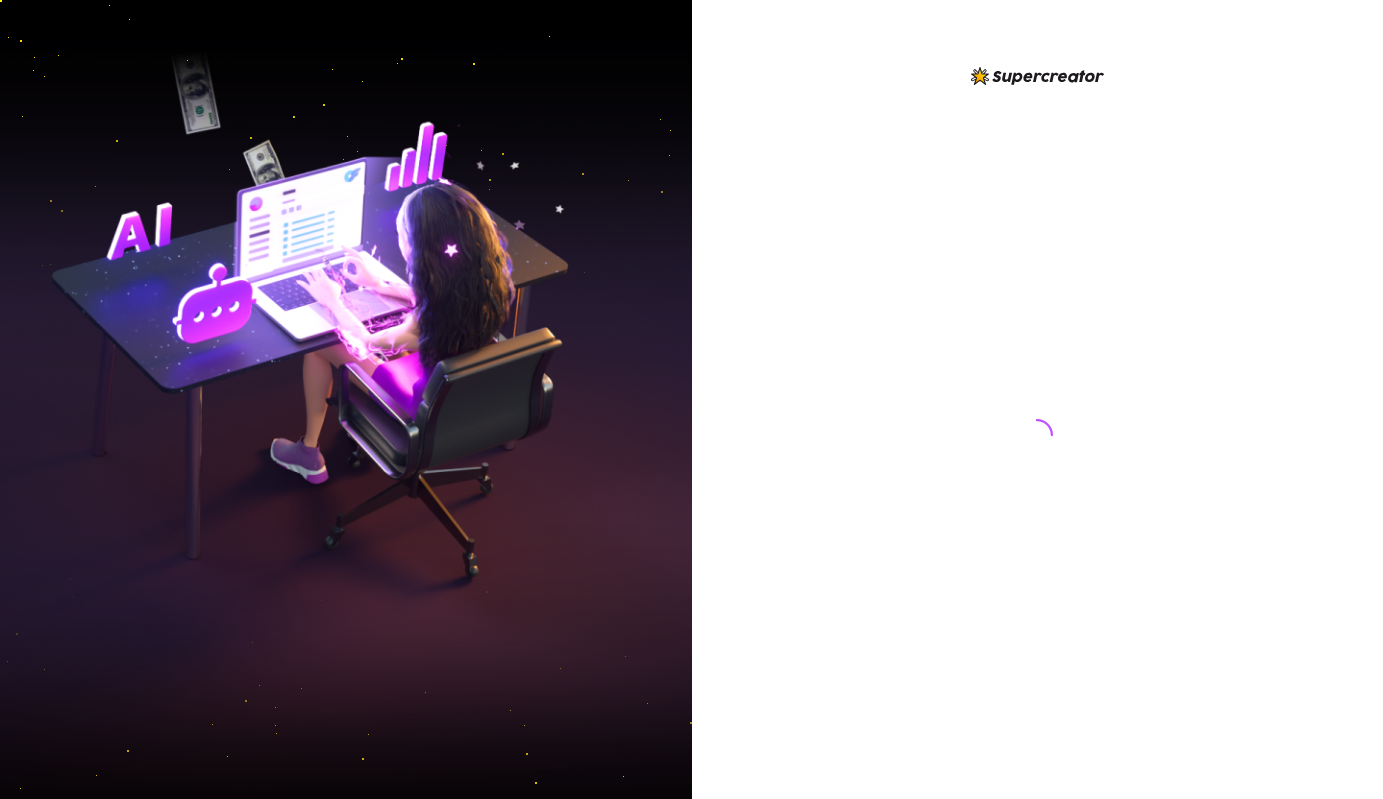 scroll, scrollTop: 0, scrollLeft: 0, axis: both 